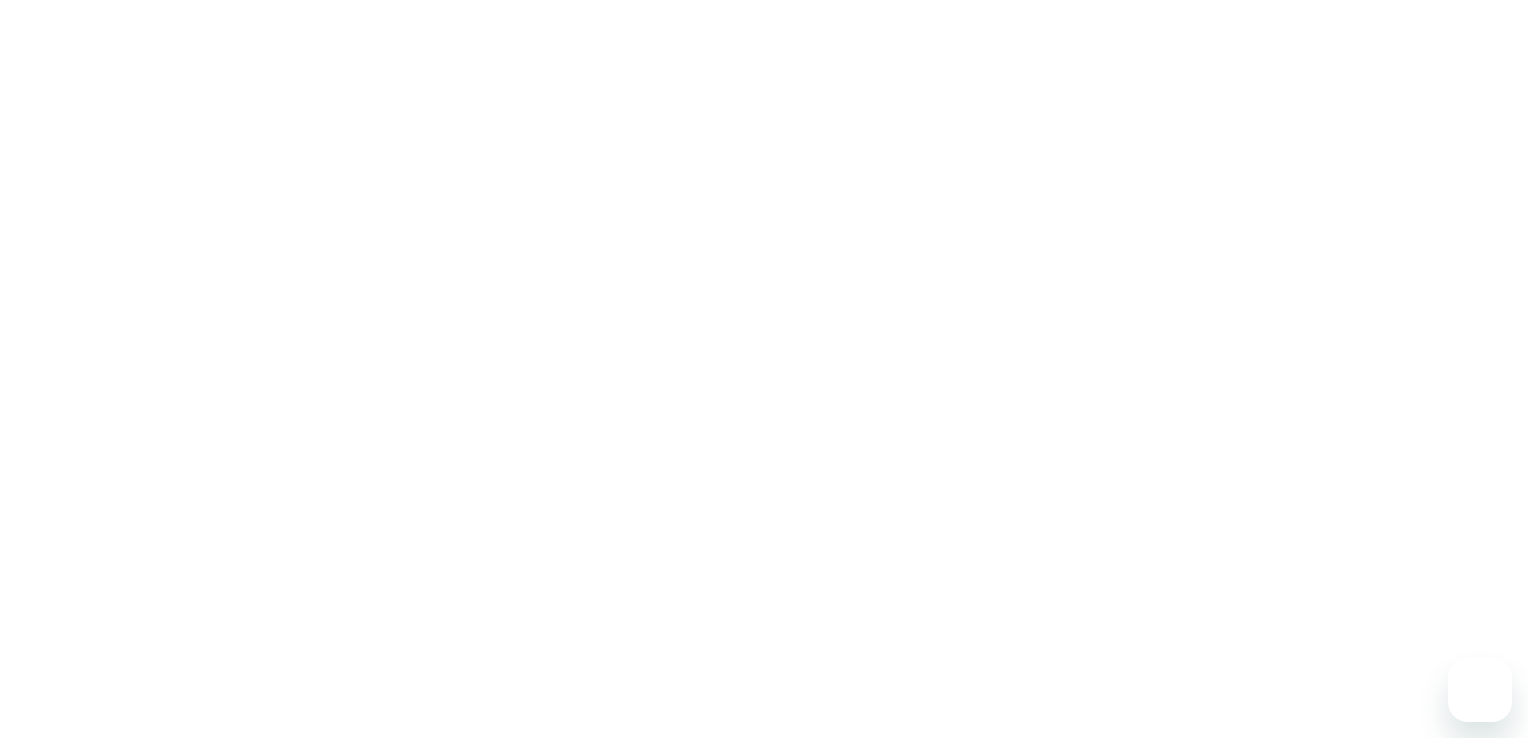 scroll, scrollTop: 0, scrollLeft: 0, axis: both 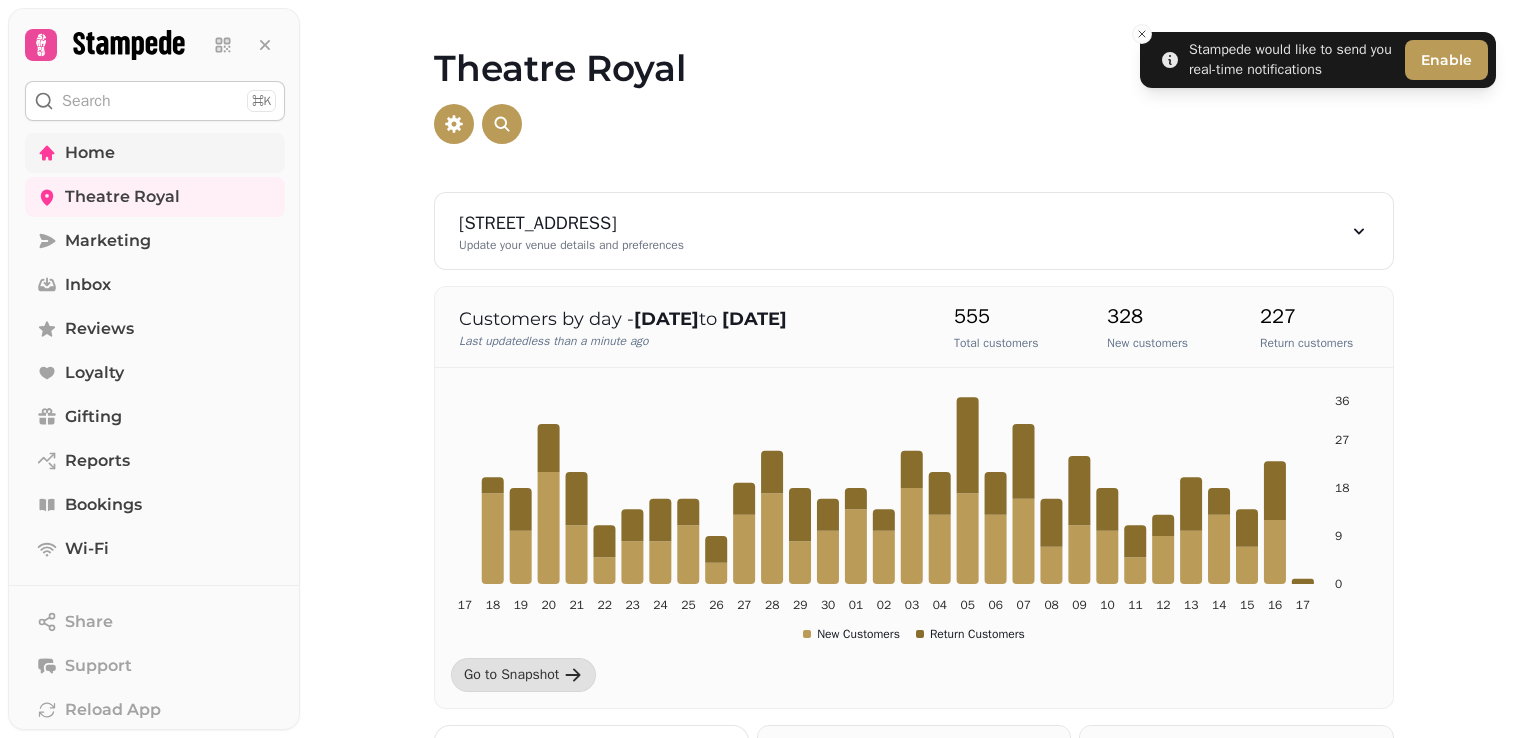 click on "Home" at bounding box center (90, 153) 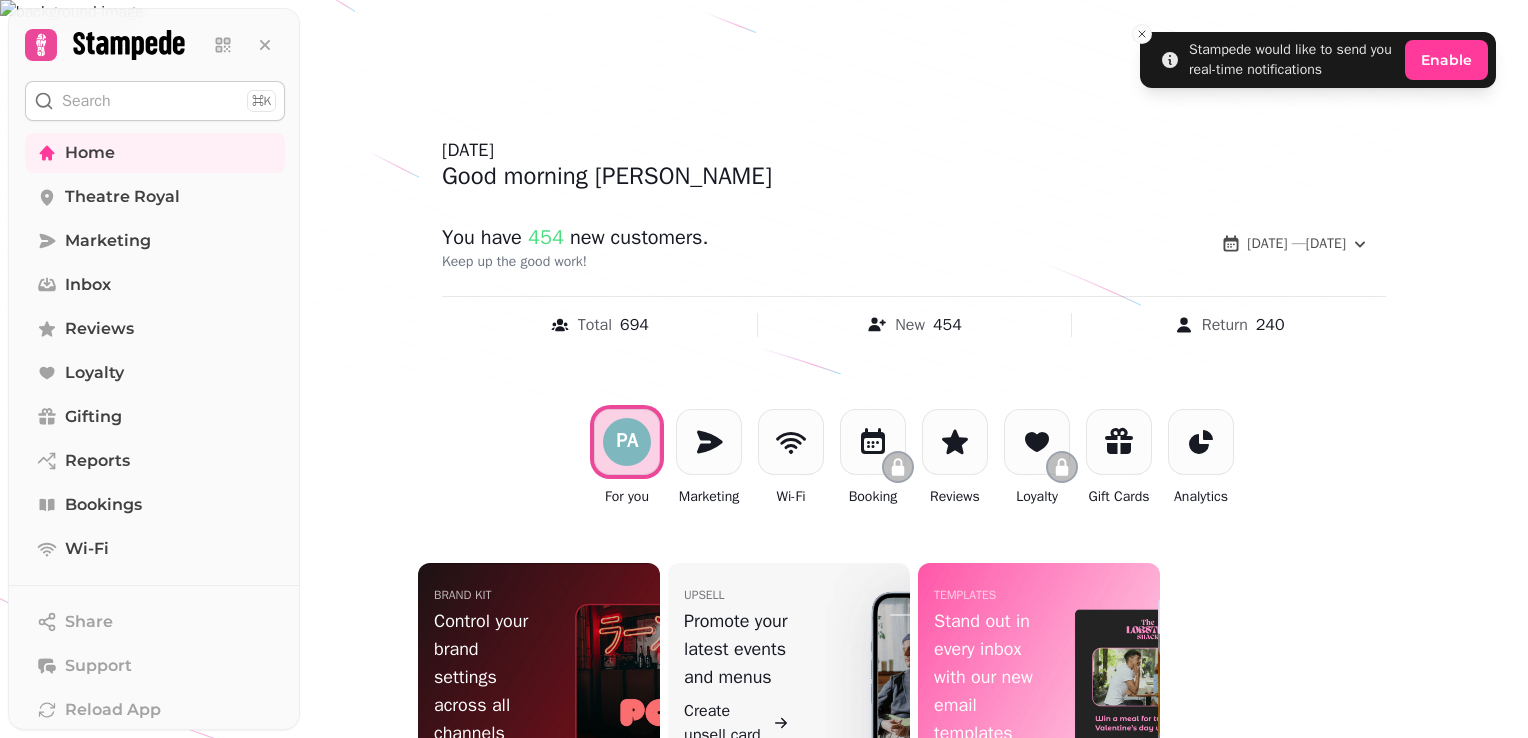 drag, startPoint x: 1522, startPoint y: 514, endPoint x: 1524, endPoint y: 406, distance: 108.01852 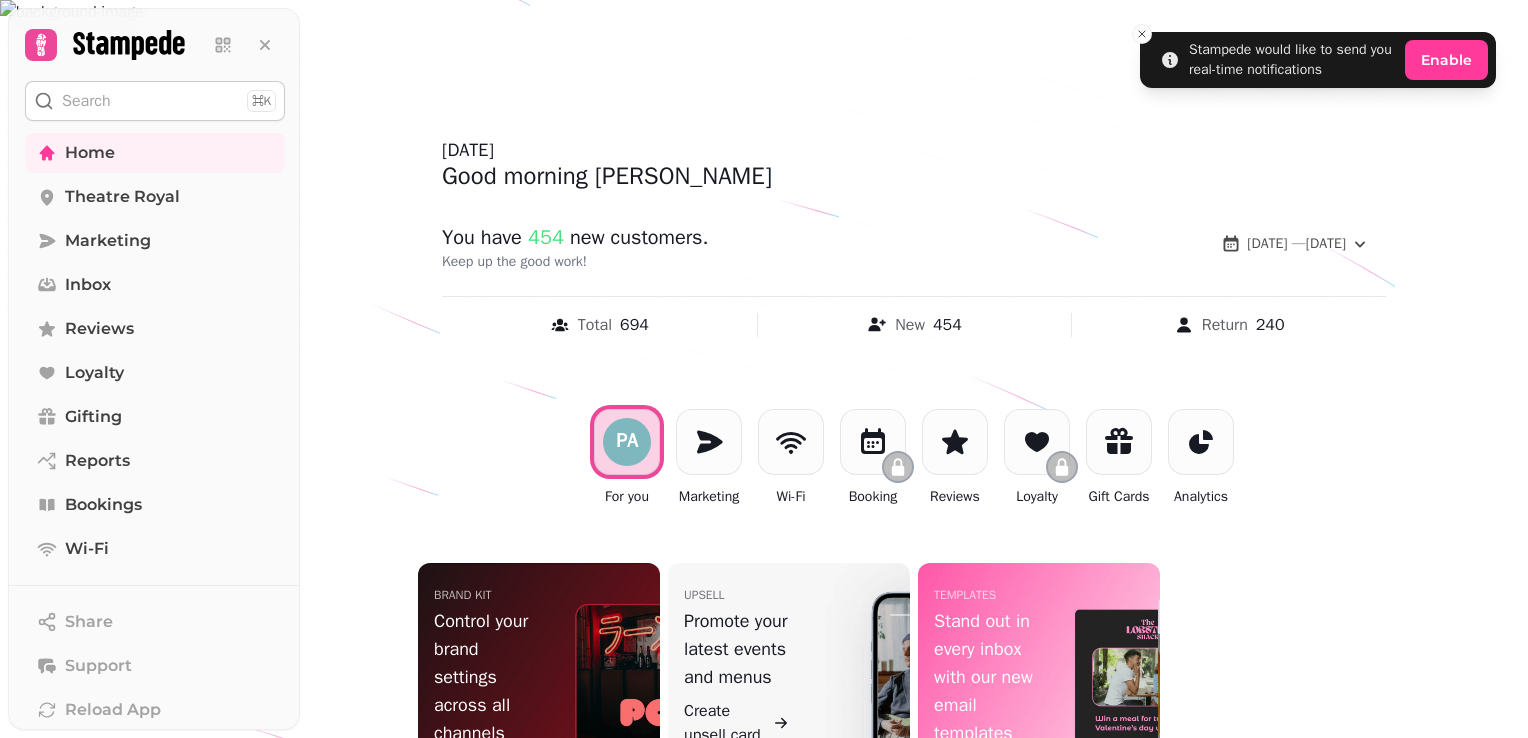 drag, startPoint x: 1518, startPoint y: 437, endPoint x: 1511, endPoint y: 54, distance: 383.06396 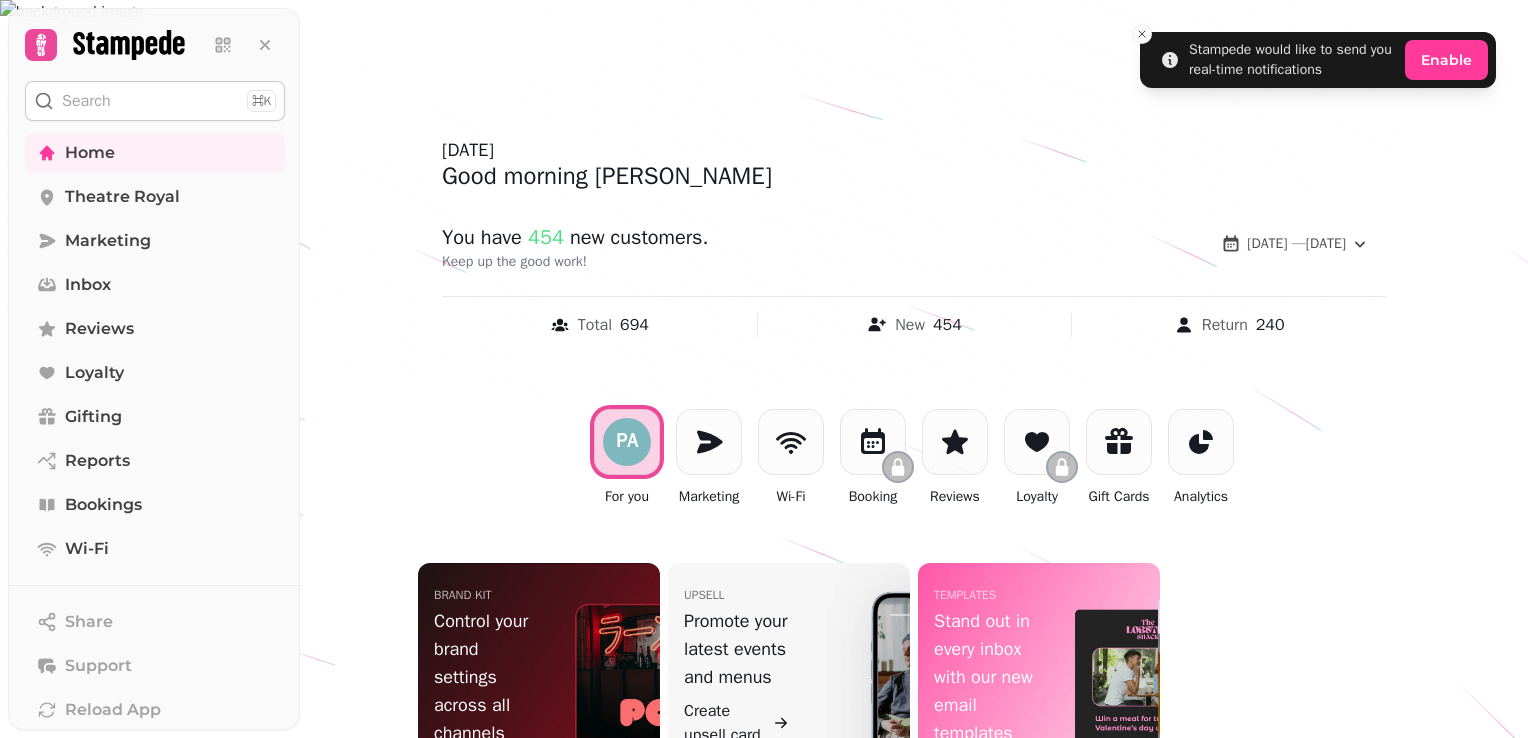 drag, startPoint x: 1519, startPoint y: 414, endPoint x: 1496, endPoint y: 290, distance: 126.11503 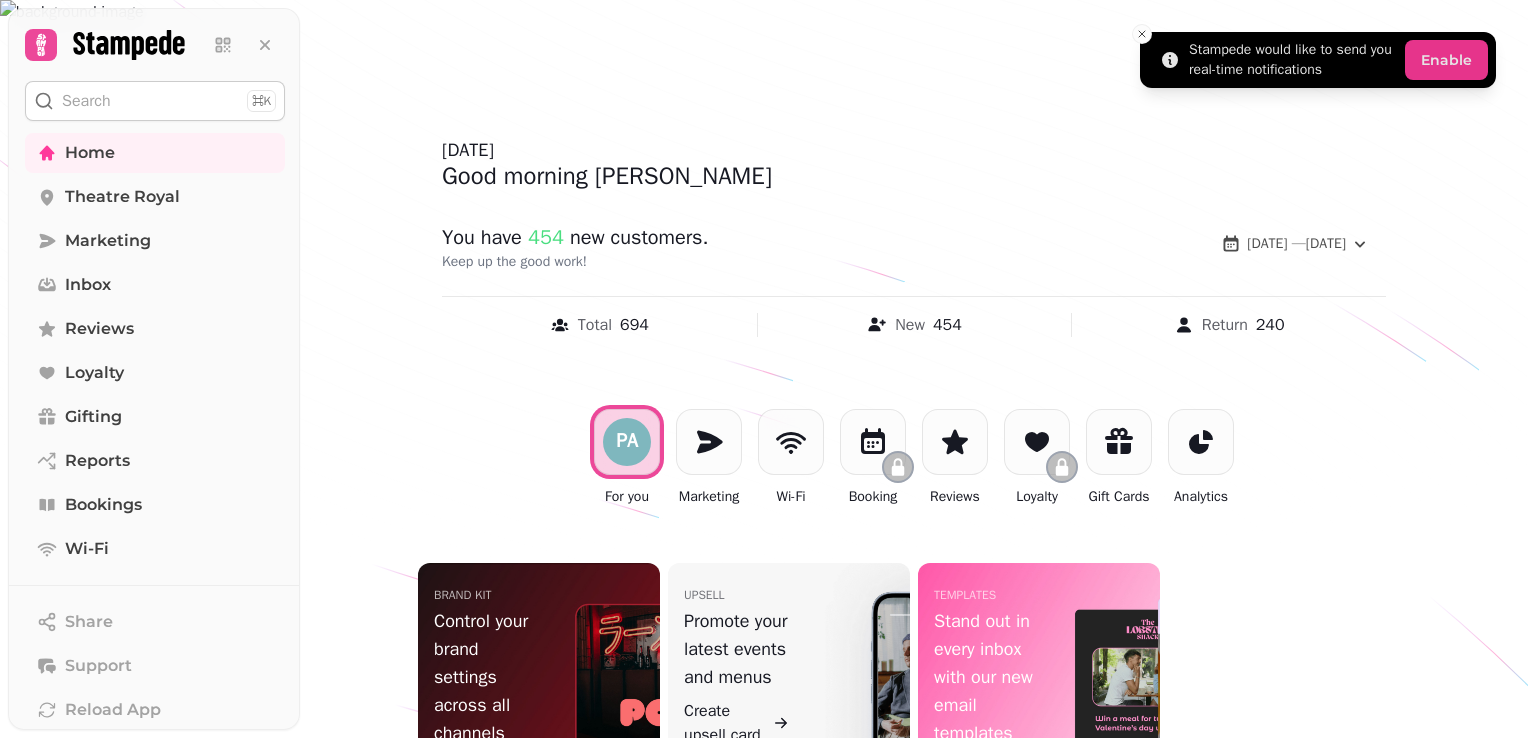 click on "Enable" at bounding box center (1446, 60) 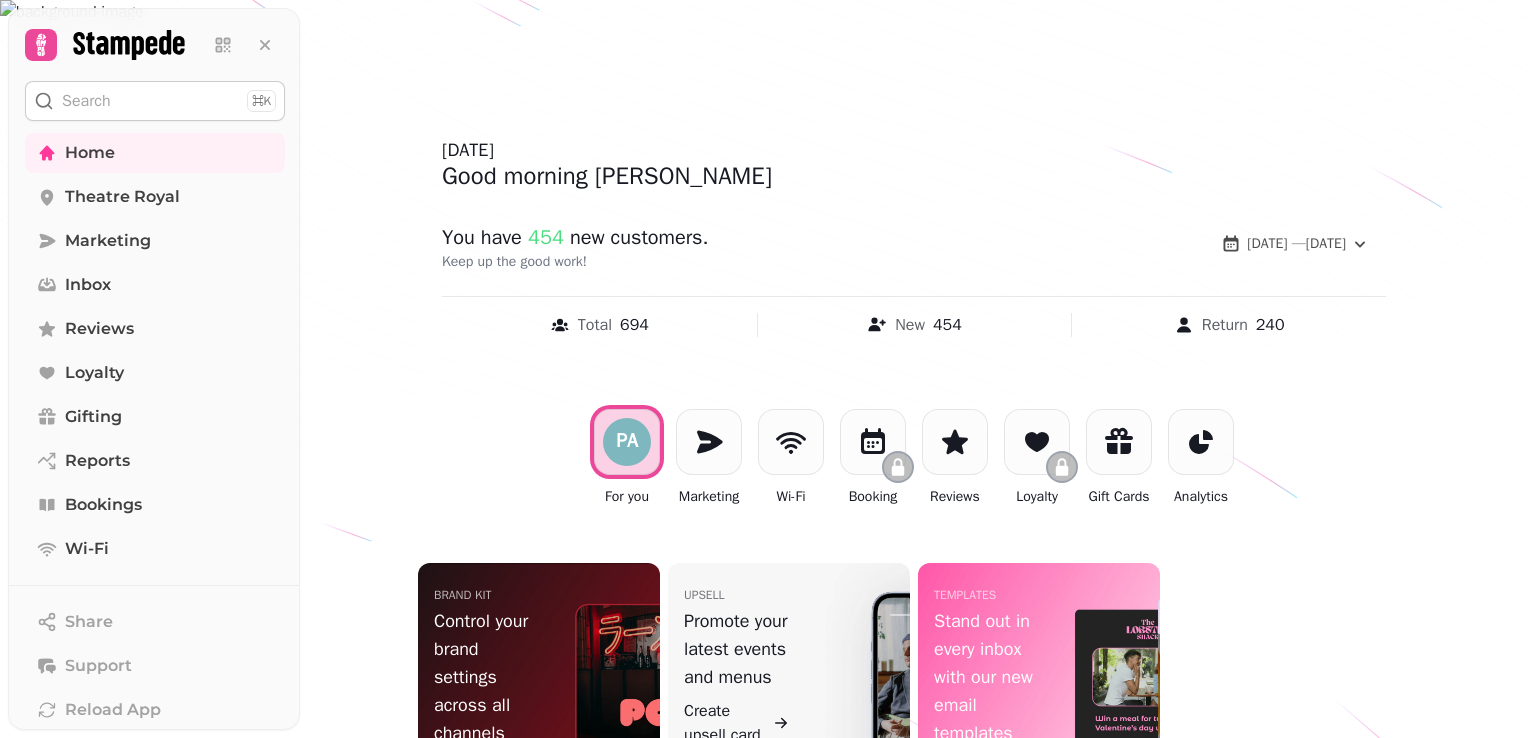 drag, startPoint x: 1519, startPoint y: 470, endPoint x: 1477, endPoint y: -16, distance: 487.81143 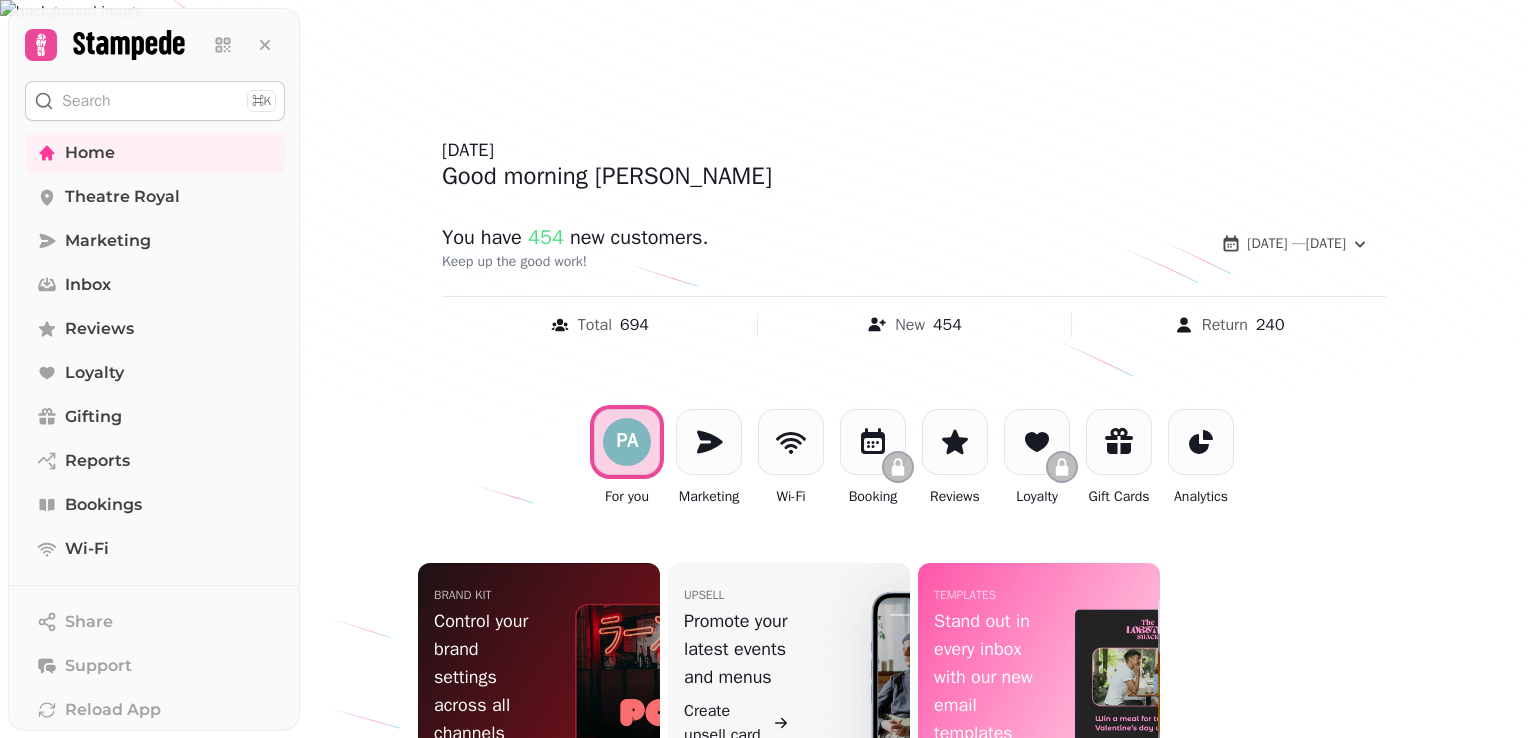 click on "Good morning   [PERSON_NAME]" at bounding box center [914, 176] 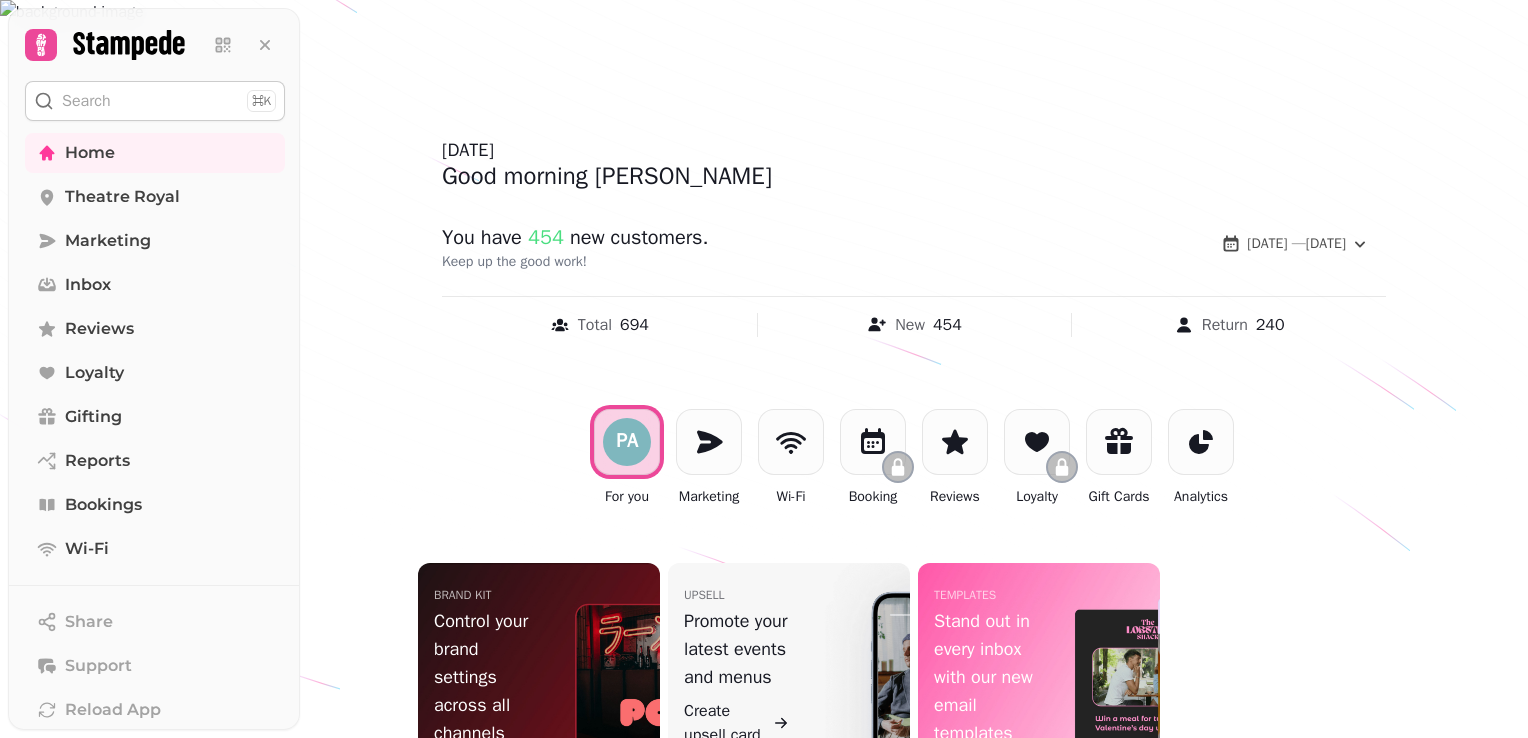 click on "PA For you Marketing Wi-Fi Booking Reviews Loyalty Gift Cards Analytics" at bounding box center (914, 458) 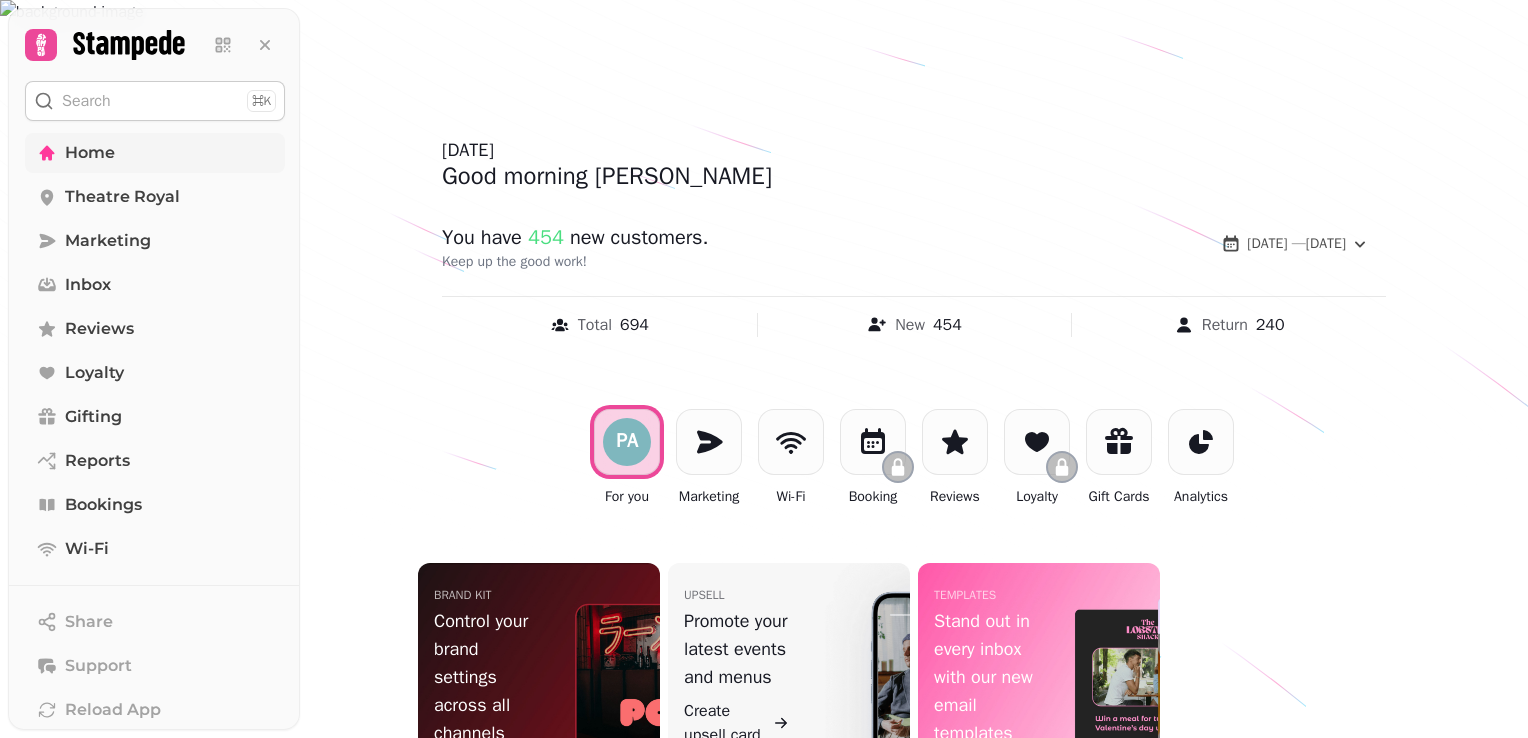 click on "Home" at bounding box center (90, 153) 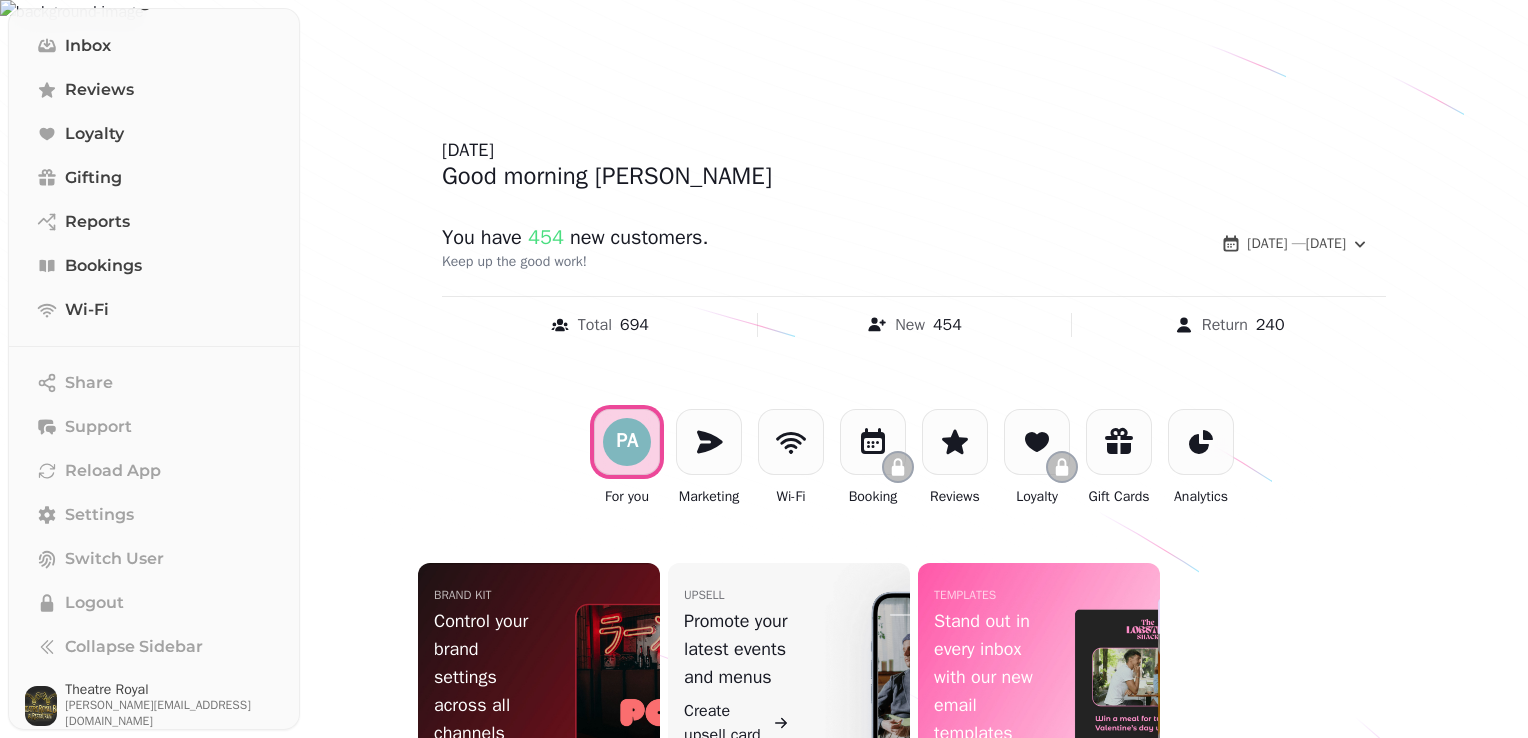 scroll, scrollTop: 240, scrollLeft: 0, axis: vertical 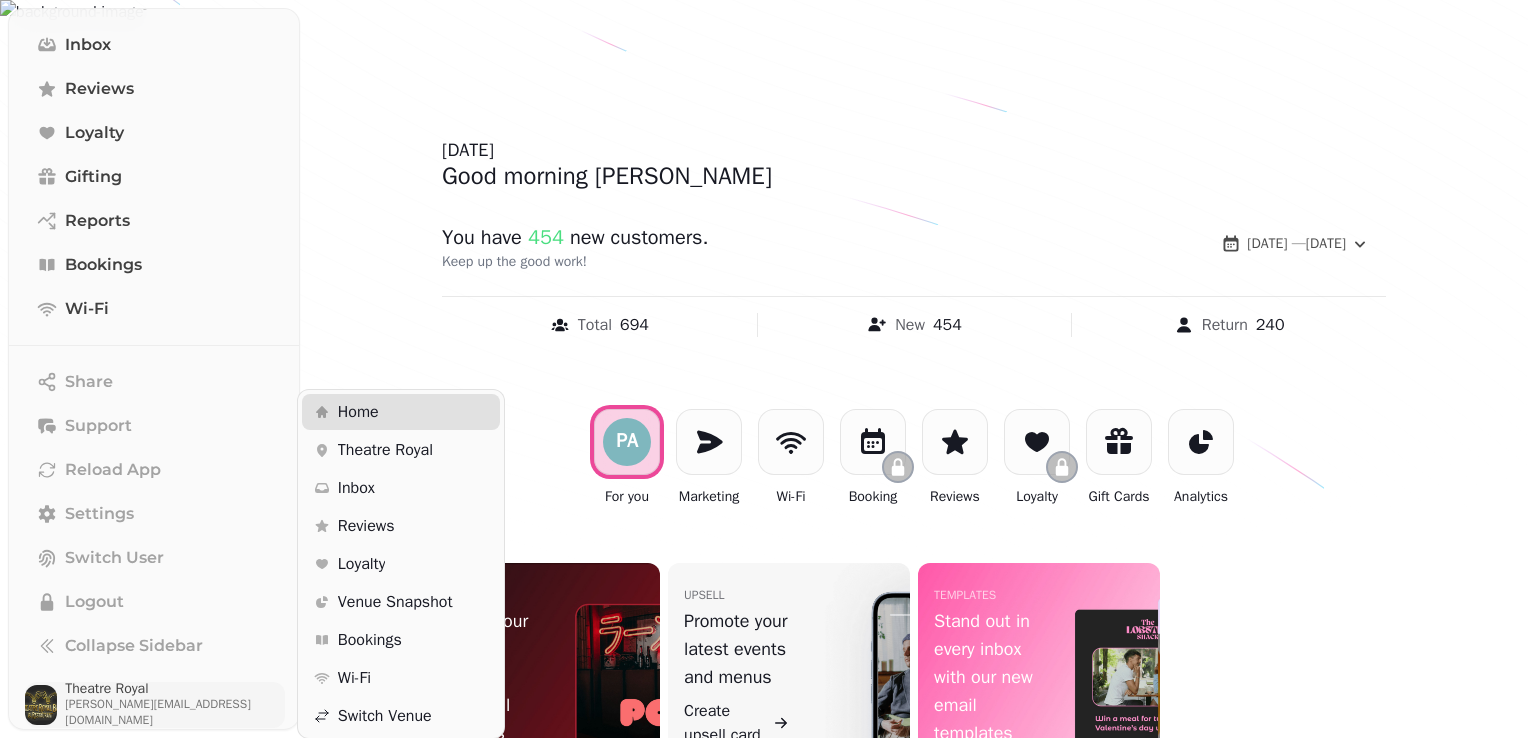 click on "[PERSON_NAME][EMAIL_ADDRESS][DOMAIN_NAME]" at bounding box center (175, 712) 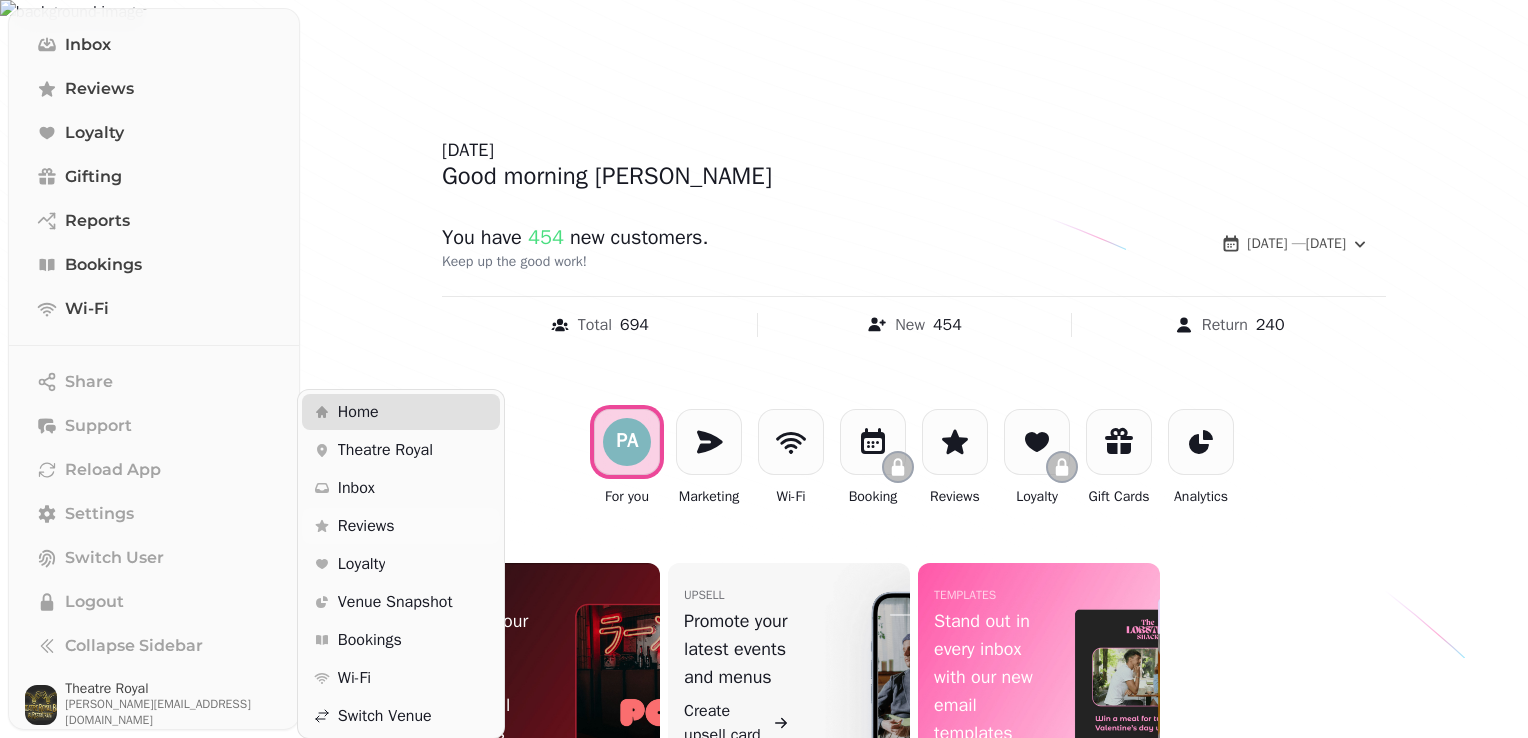 click on "Reviews" at bounding box center [366, 526] 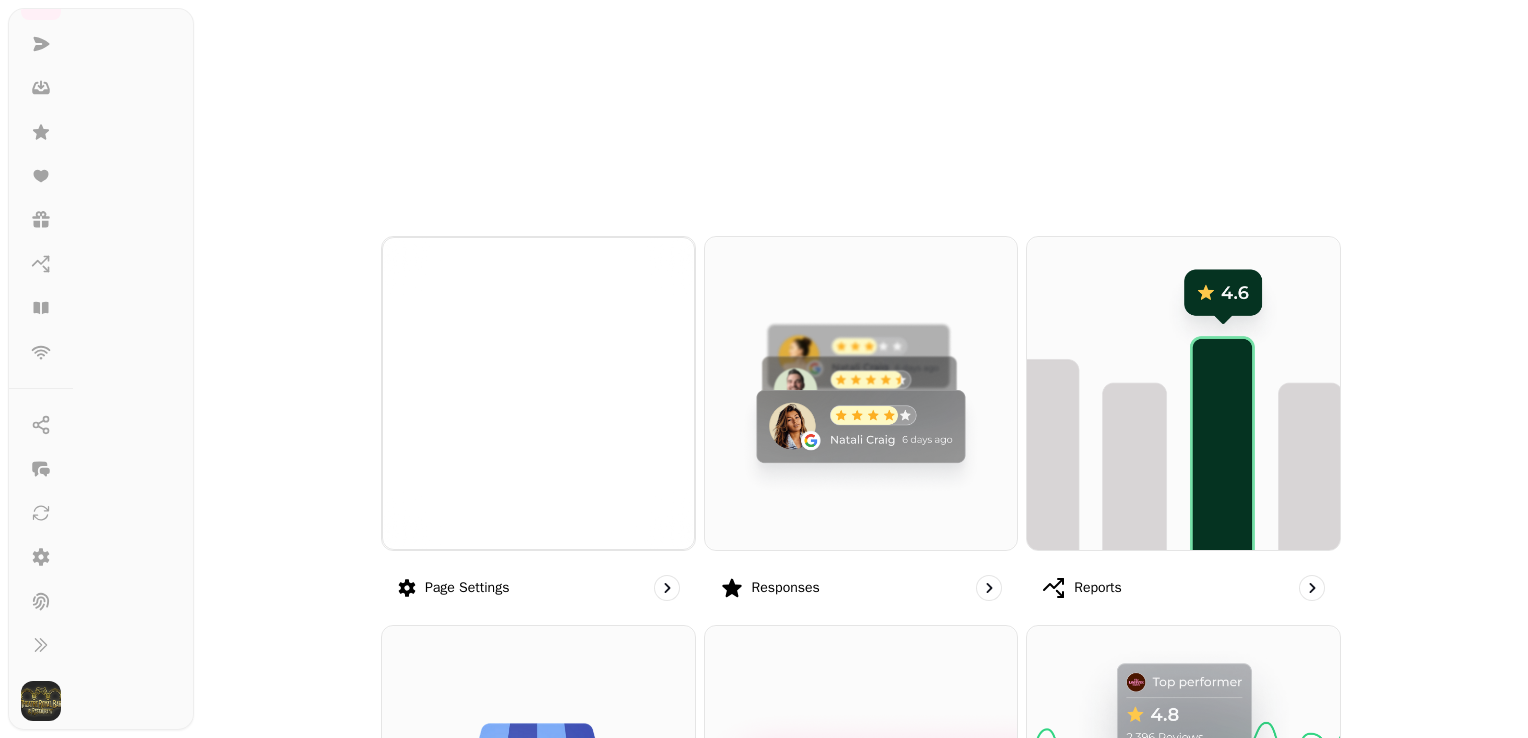 scroll, scrollTop: 188, scrollLeft: 0, axis: vertical 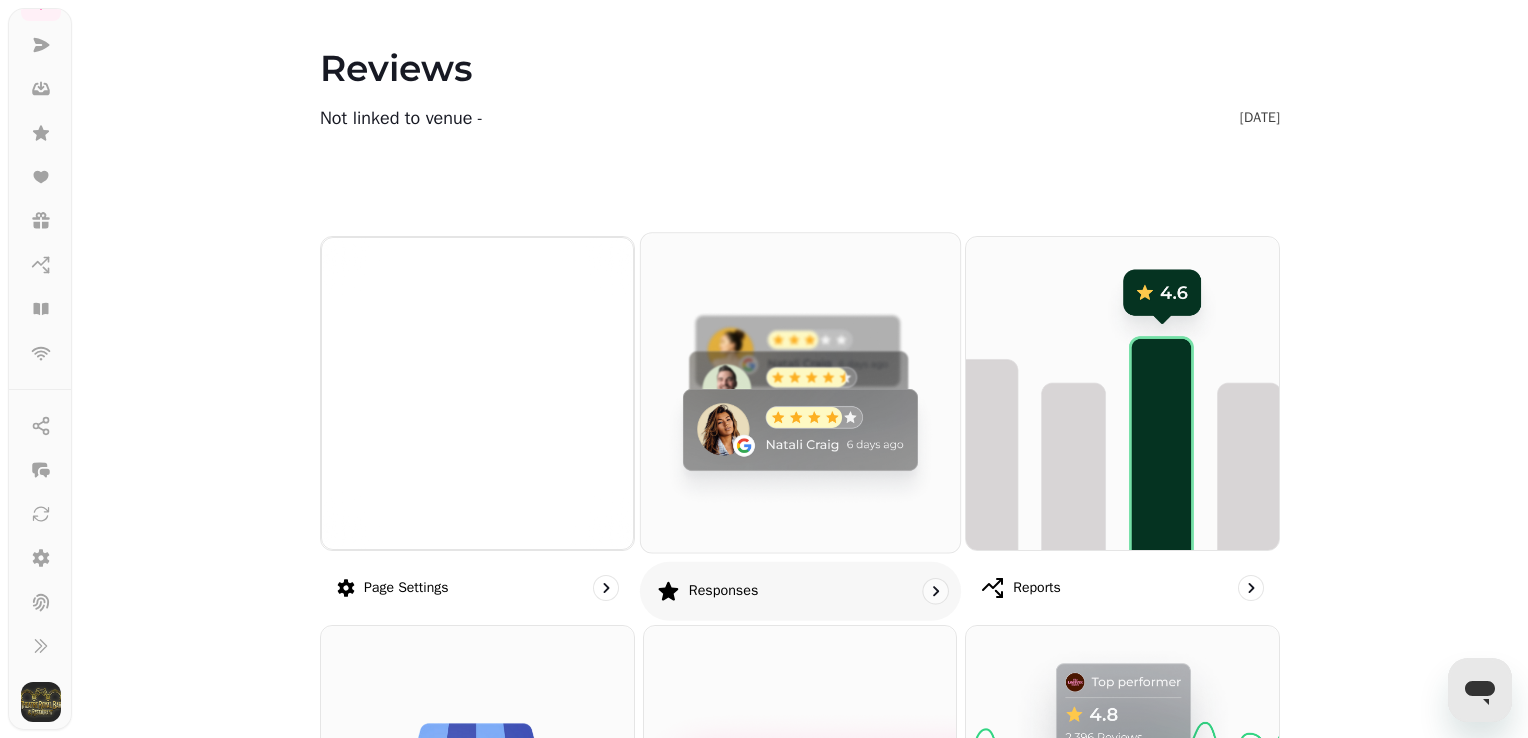 click at bounding box center (800, 392) 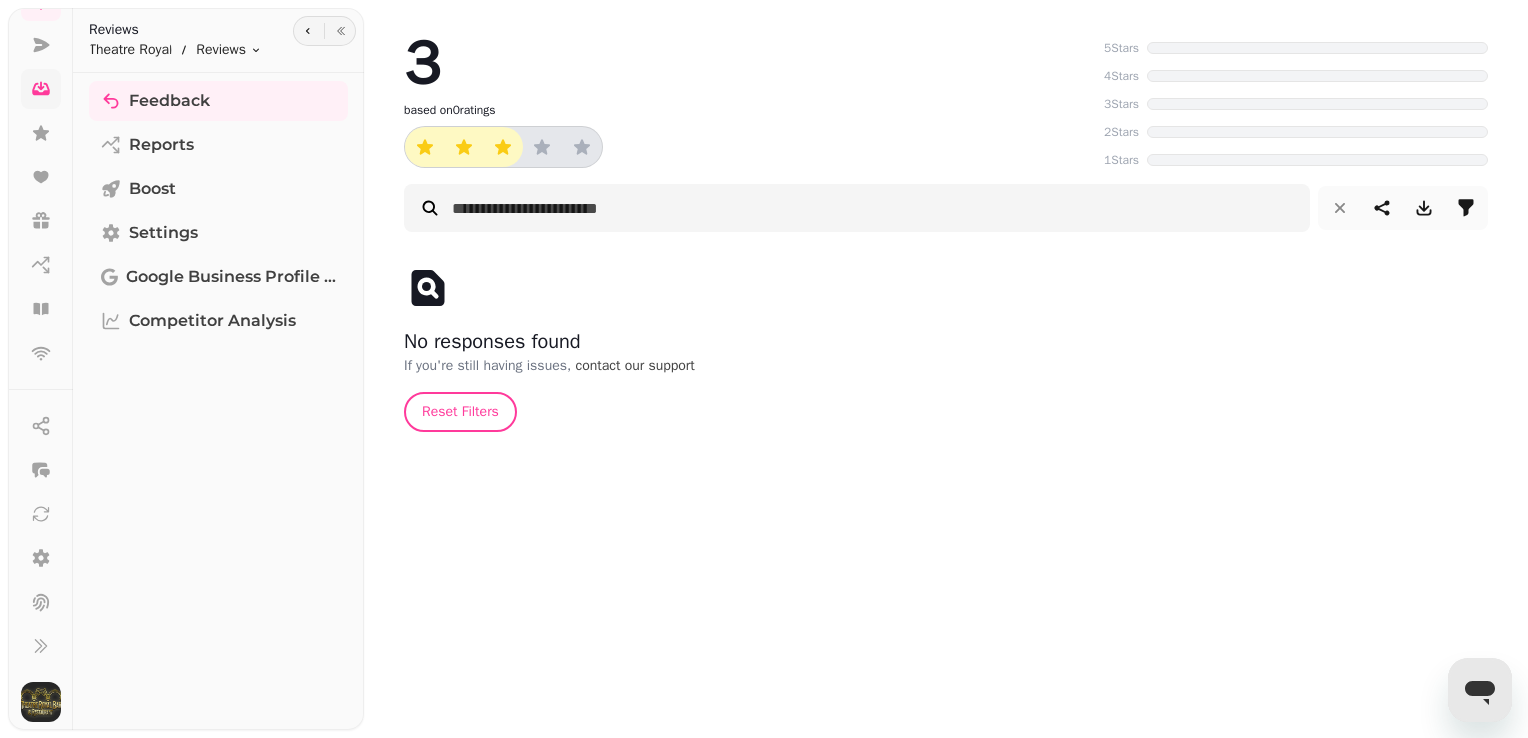 click at bounding box center [41, 89] 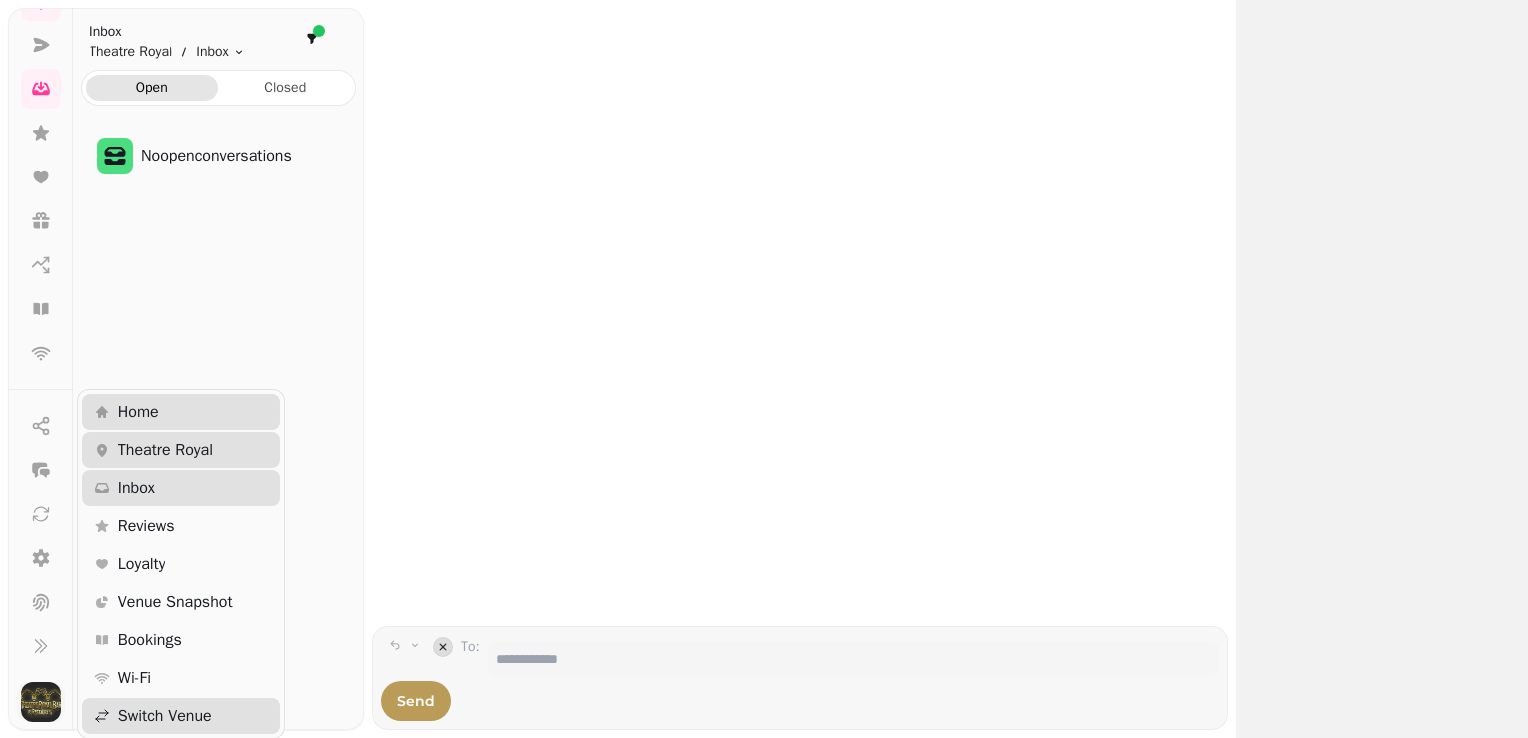 click at bounding box center (41, 702) 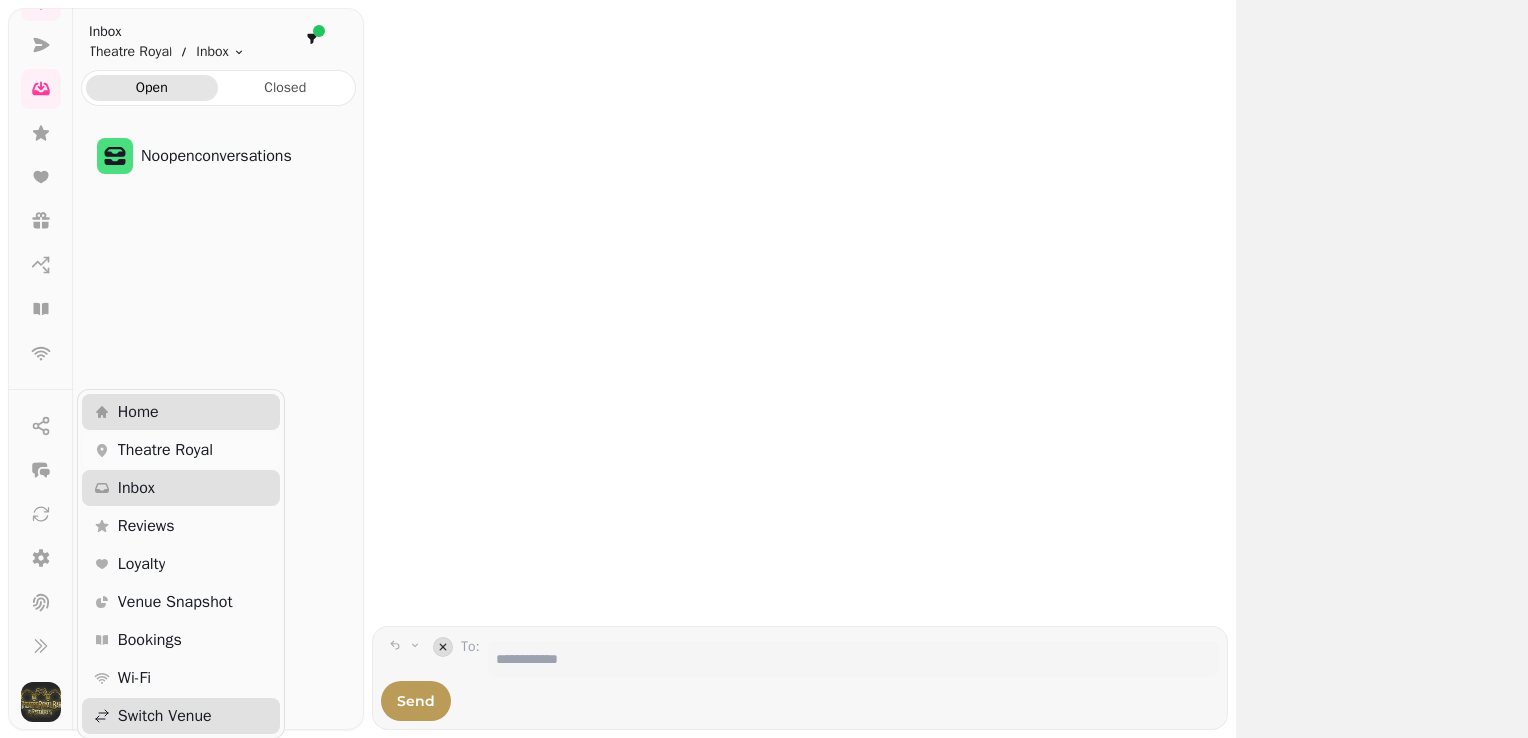 click on "Theatre Royal" at bounding box center [165, 450] 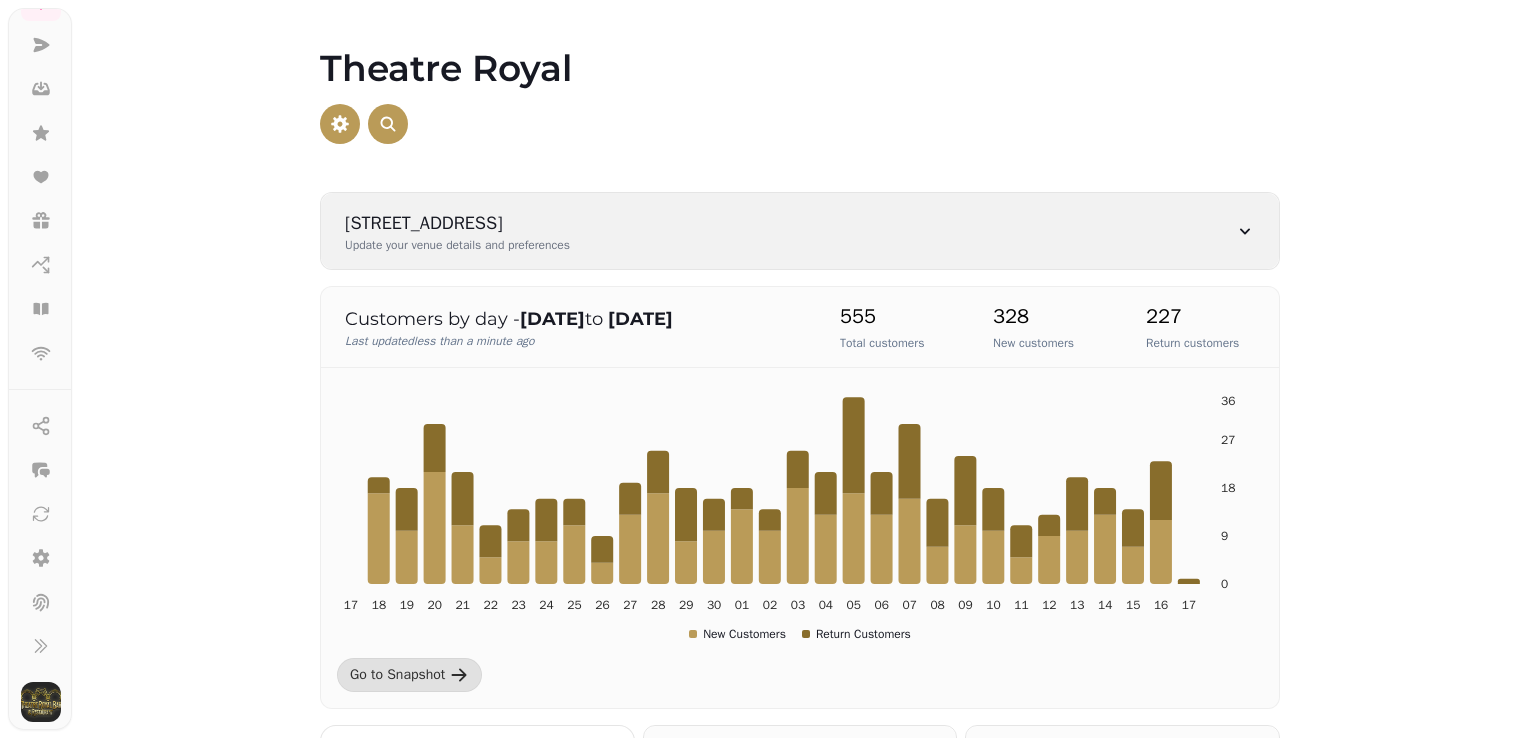 click 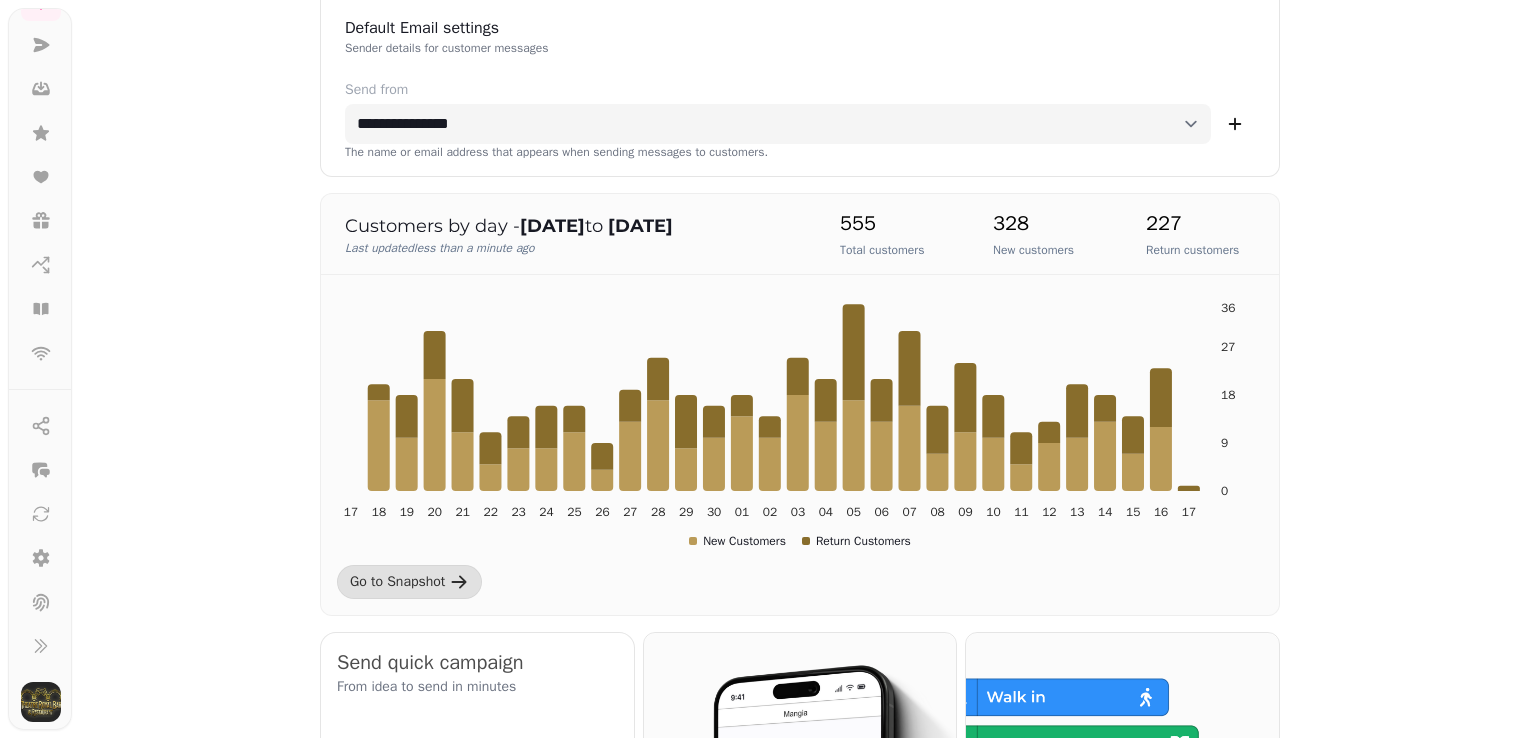 scroll, scrollTop: 892, scrollLeft: 0, axis: vertical 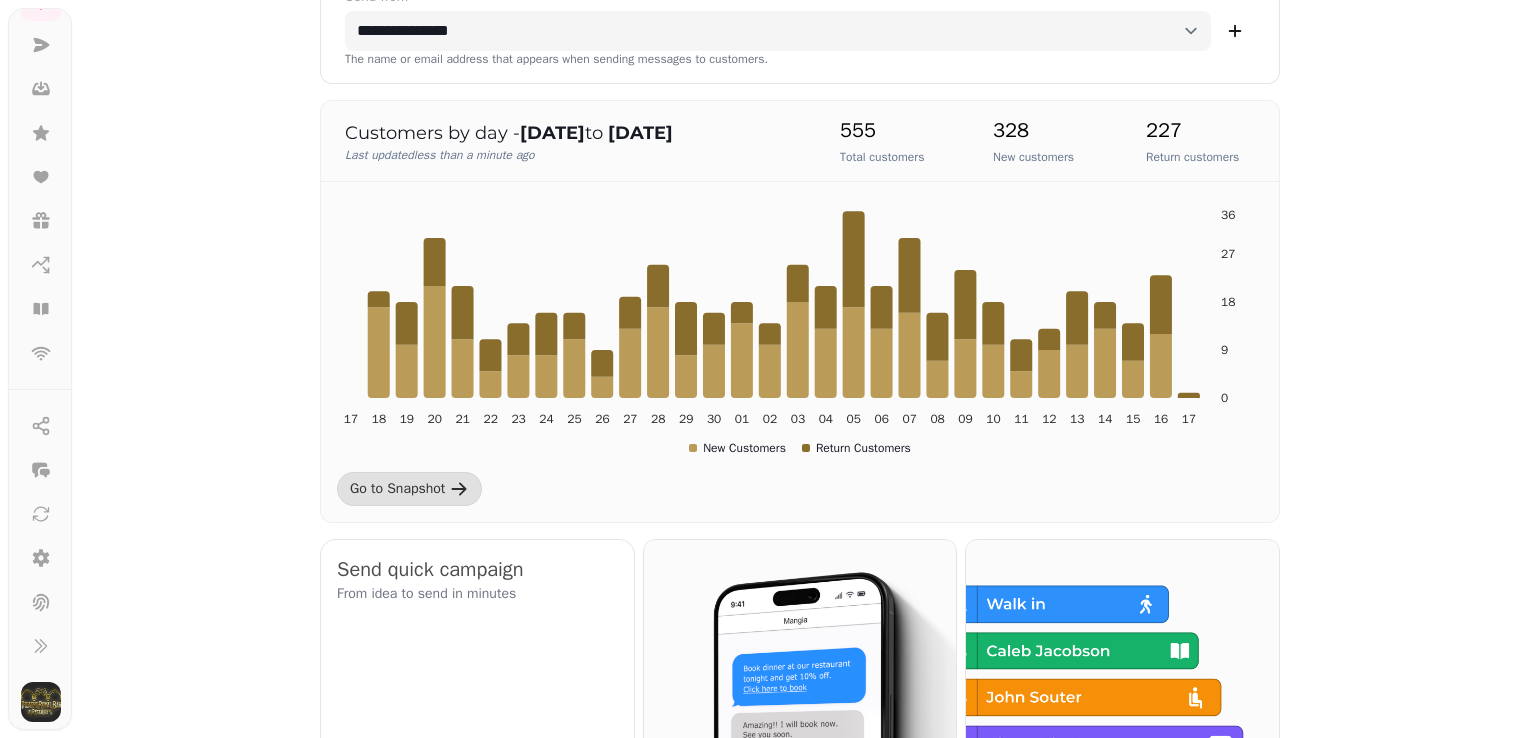 drag, startPoint x: 1517, startPoint y: 299, endPoint x: 1521, endPoint y: 235, distance: 64.12488 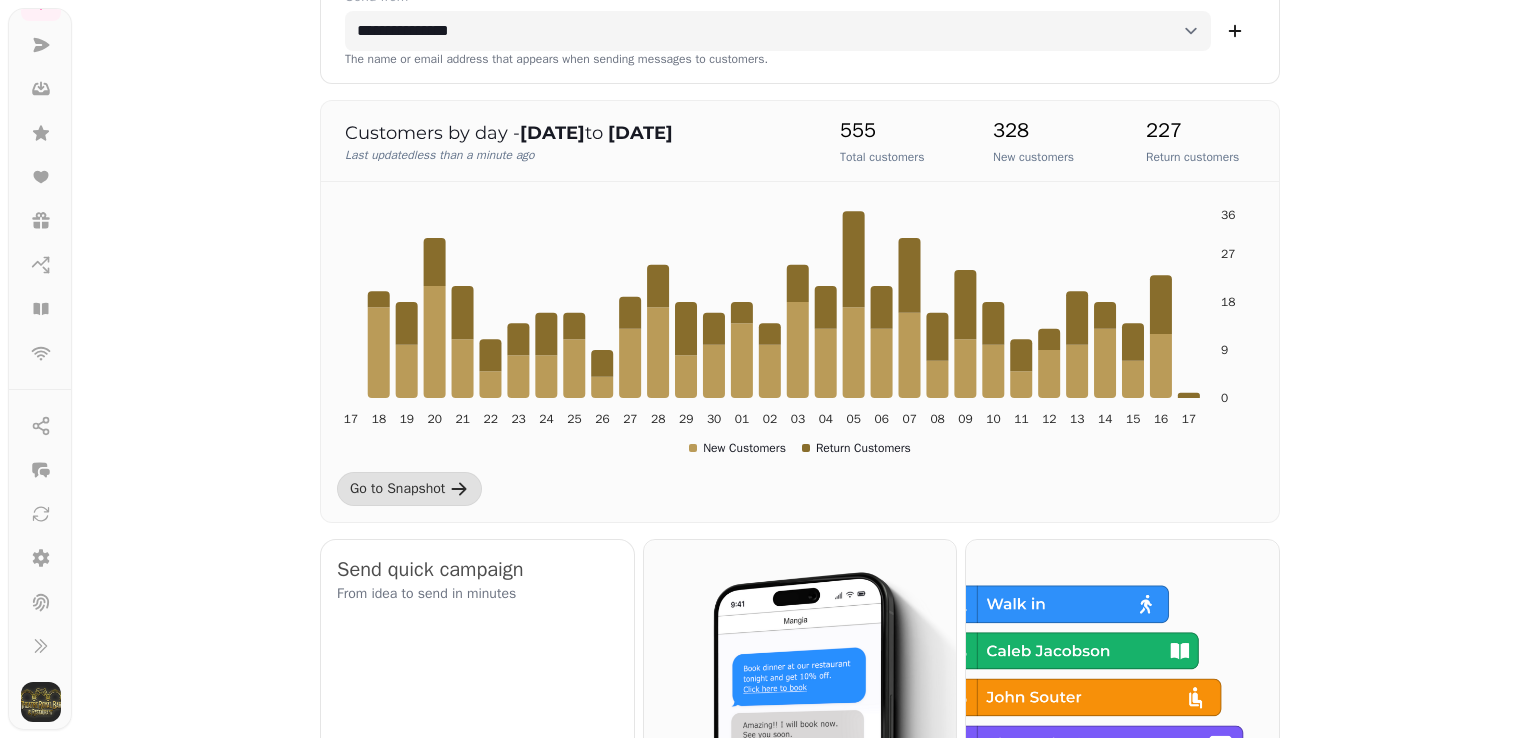 drag, startPoint x: 1515, startPoint y: 290, endPoint x: 1521, endPoint y: 230, distance: 60.299255 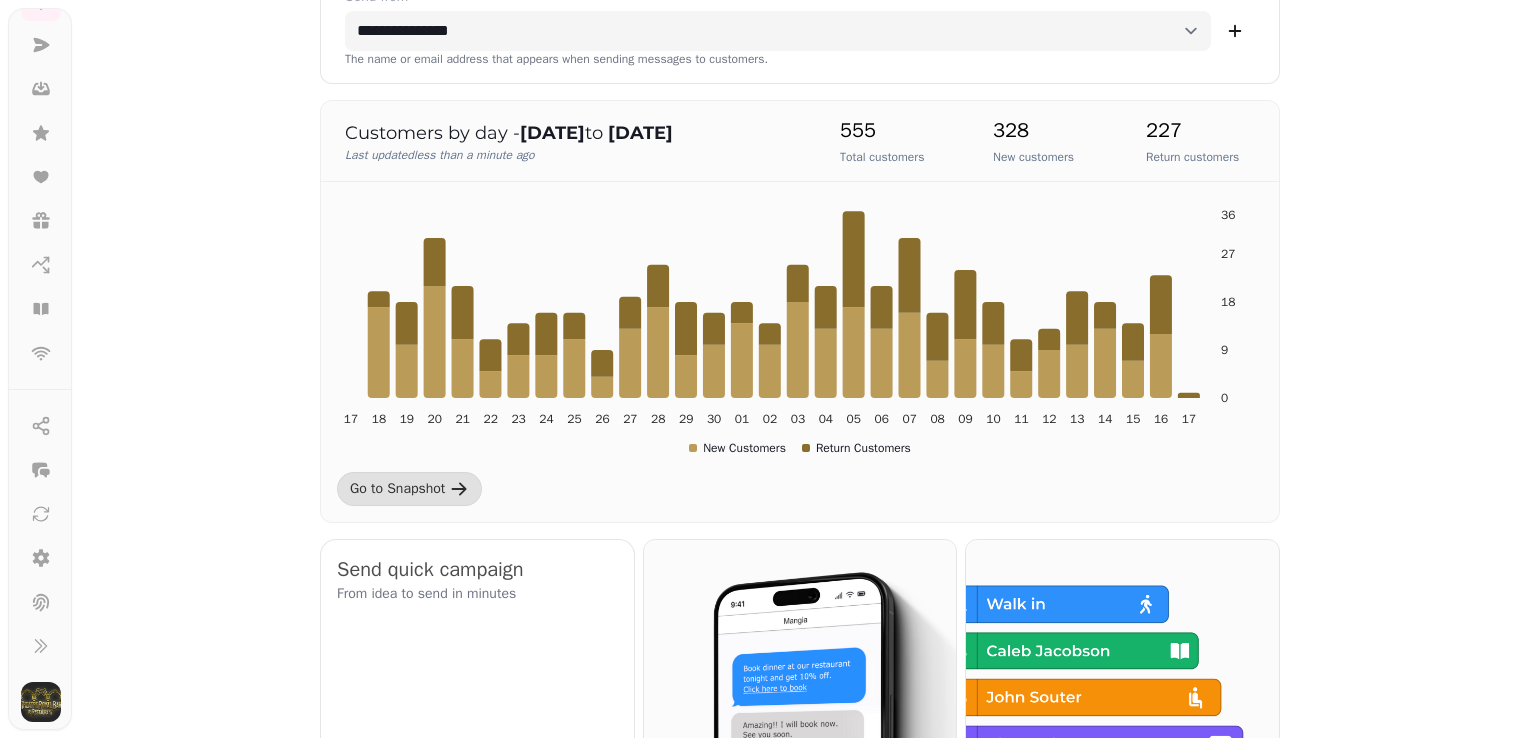 click at bounding box center [764, 250] 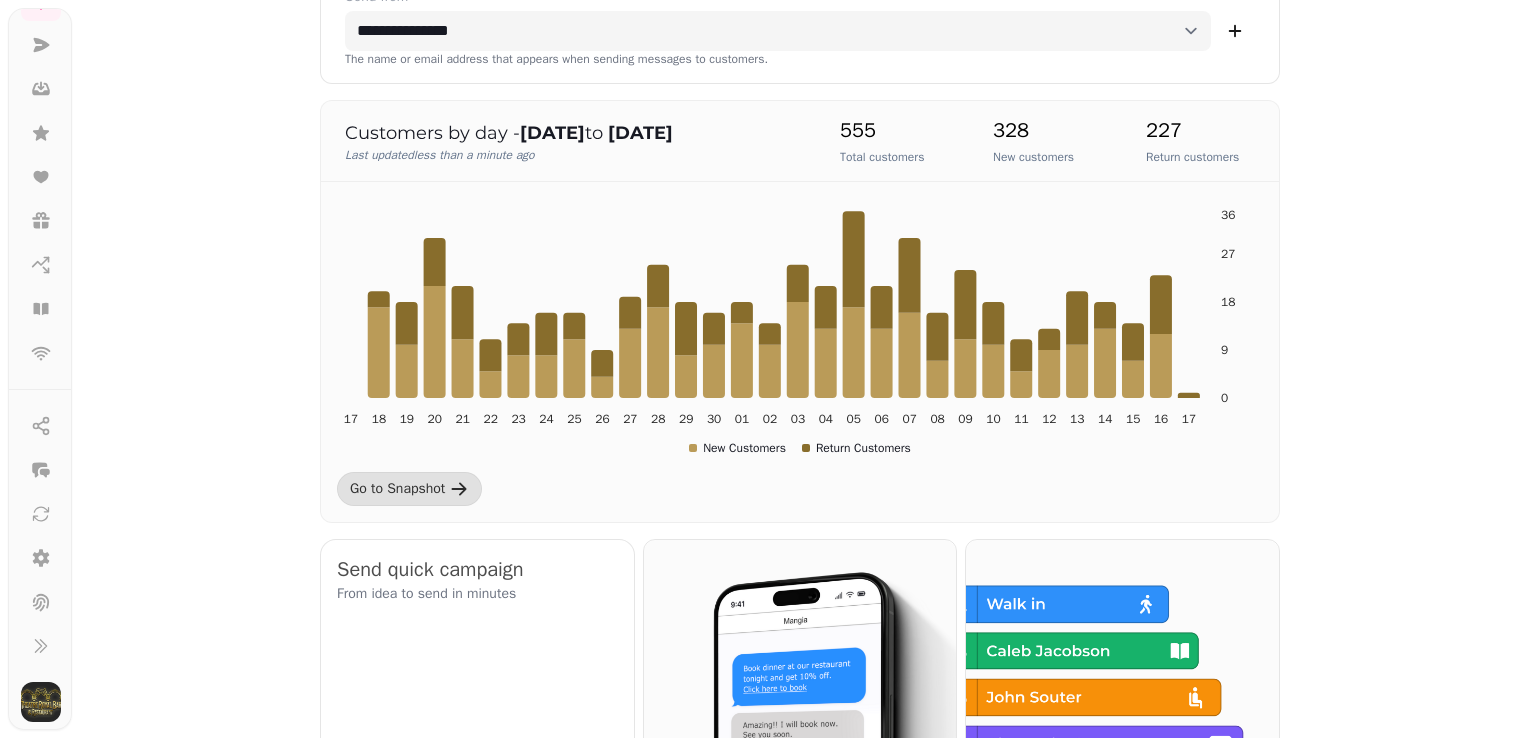 click on "Customers by day -  [DATE]  to   [DATE] Last updated  less than a minute   ago 555 Total customers 328 New customers 227 Return customers 17  18  19  20  21  22  23  24  25  26  27  28  29  30  01  02  03  04  05  06  07  08  09  10  11  12  13  14  15  16  17  0 9 18 27 36 New Customers Return Customers Go to Snapshot Send quick campaign From idea to send in minutes Inbox Bookings Loyalty Reviews Venue brand kit Website Wi-Fi Customers All customers Interactions Origin Transactions" at bounding box center [800, 964] 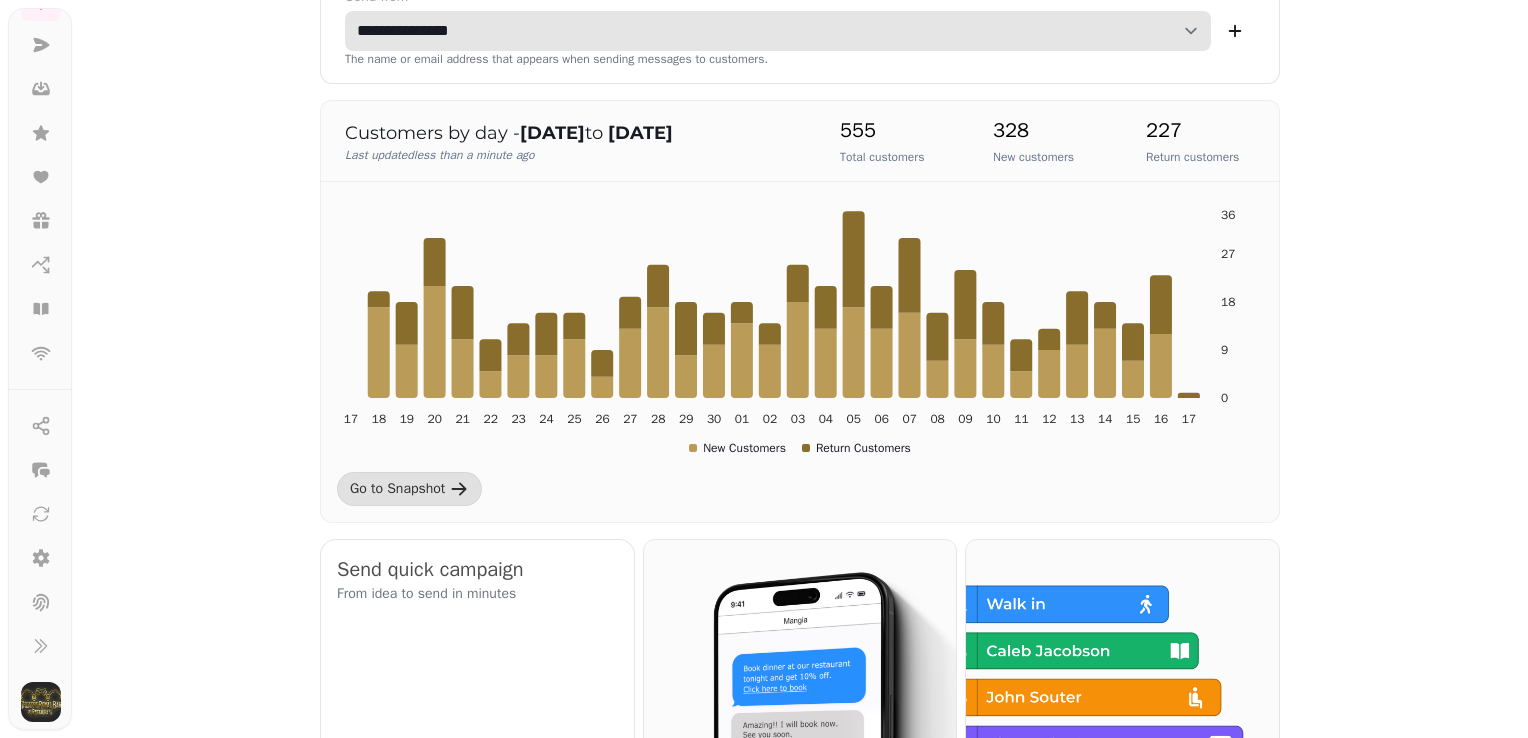 click on "**********" at bounding box center [778, 31] 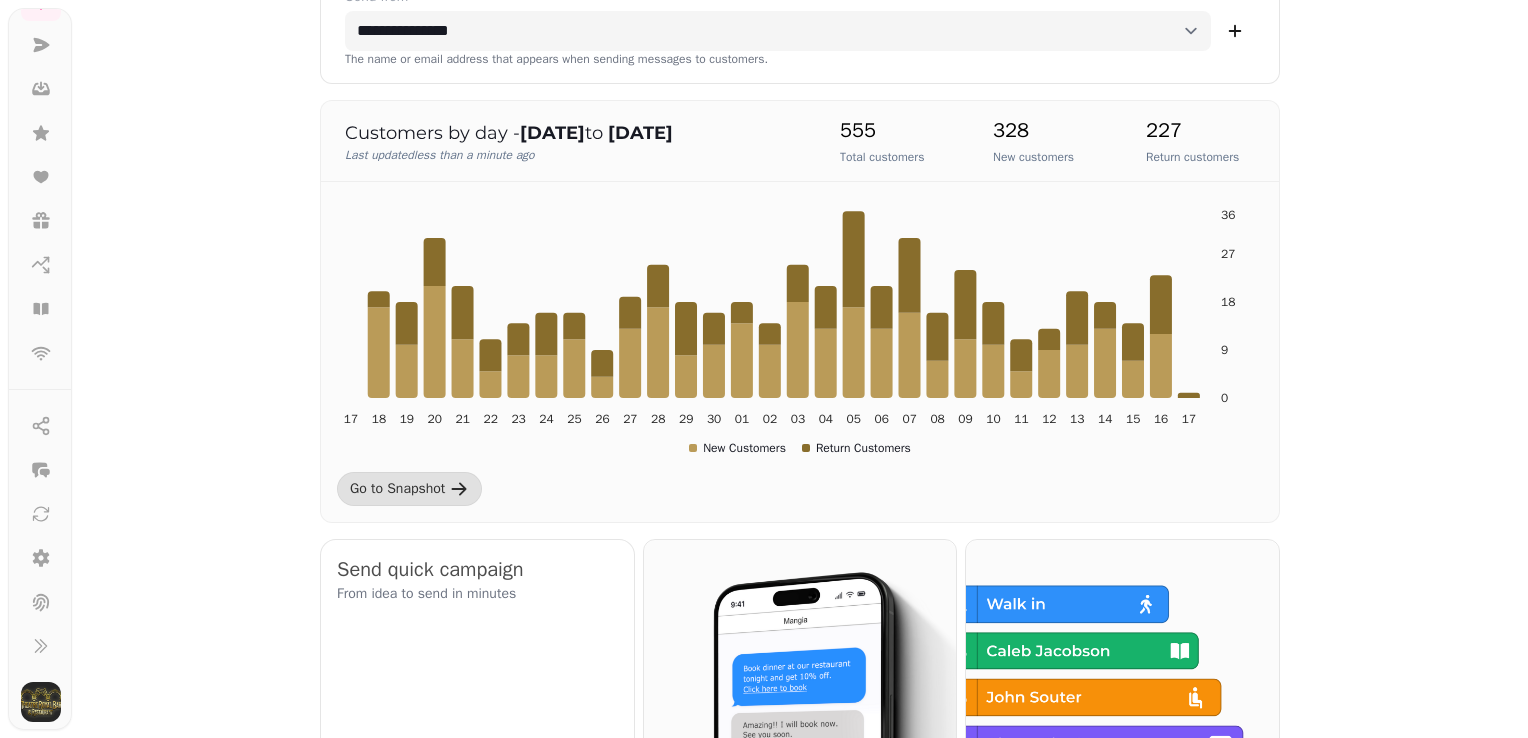 click at bounding box center (764, 250) 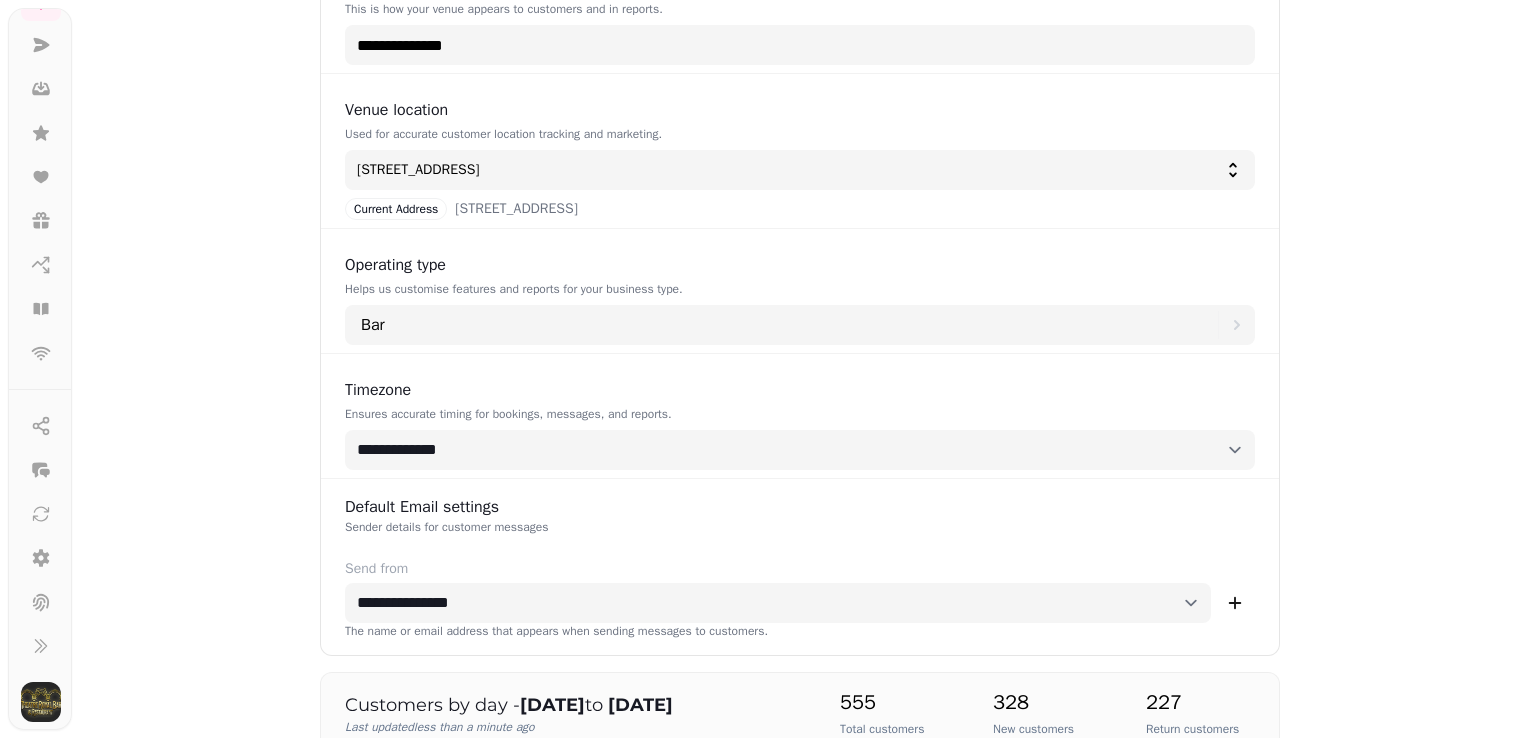 scroll, scrollTop: 360, scrollLeft: 0, axis: vertical 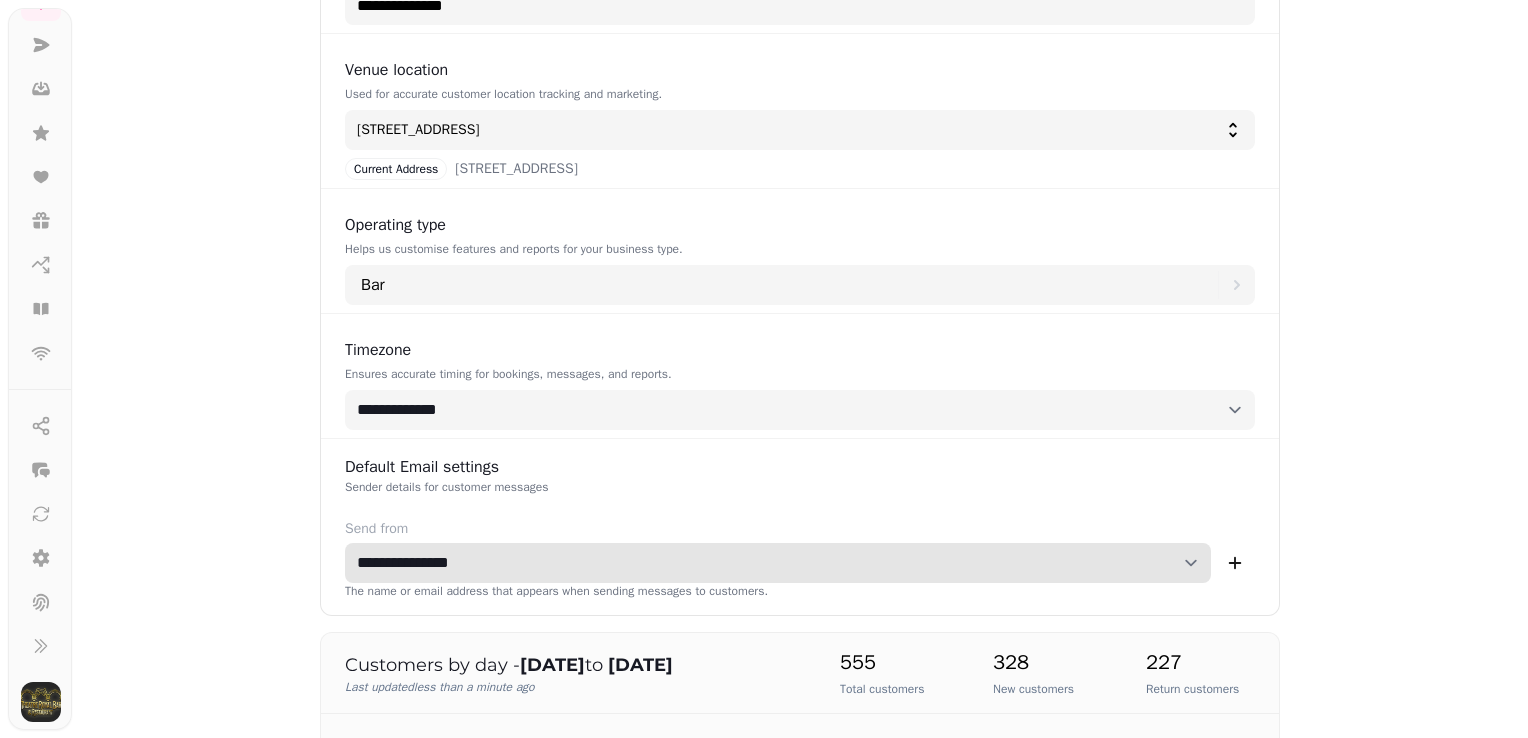 click on "**********" at bounding box center (778, 563) 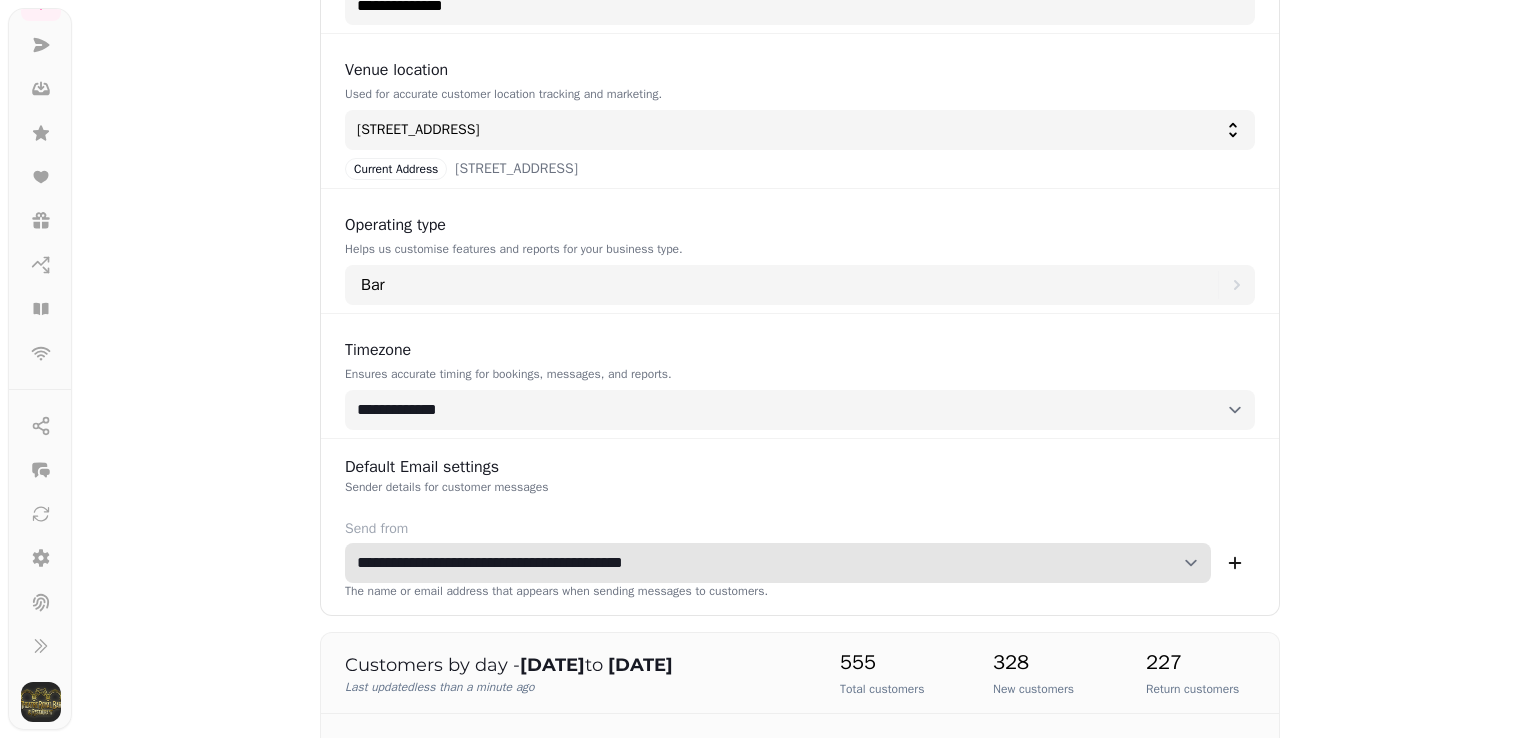 click on "**********" at bounding box center (778, 563) 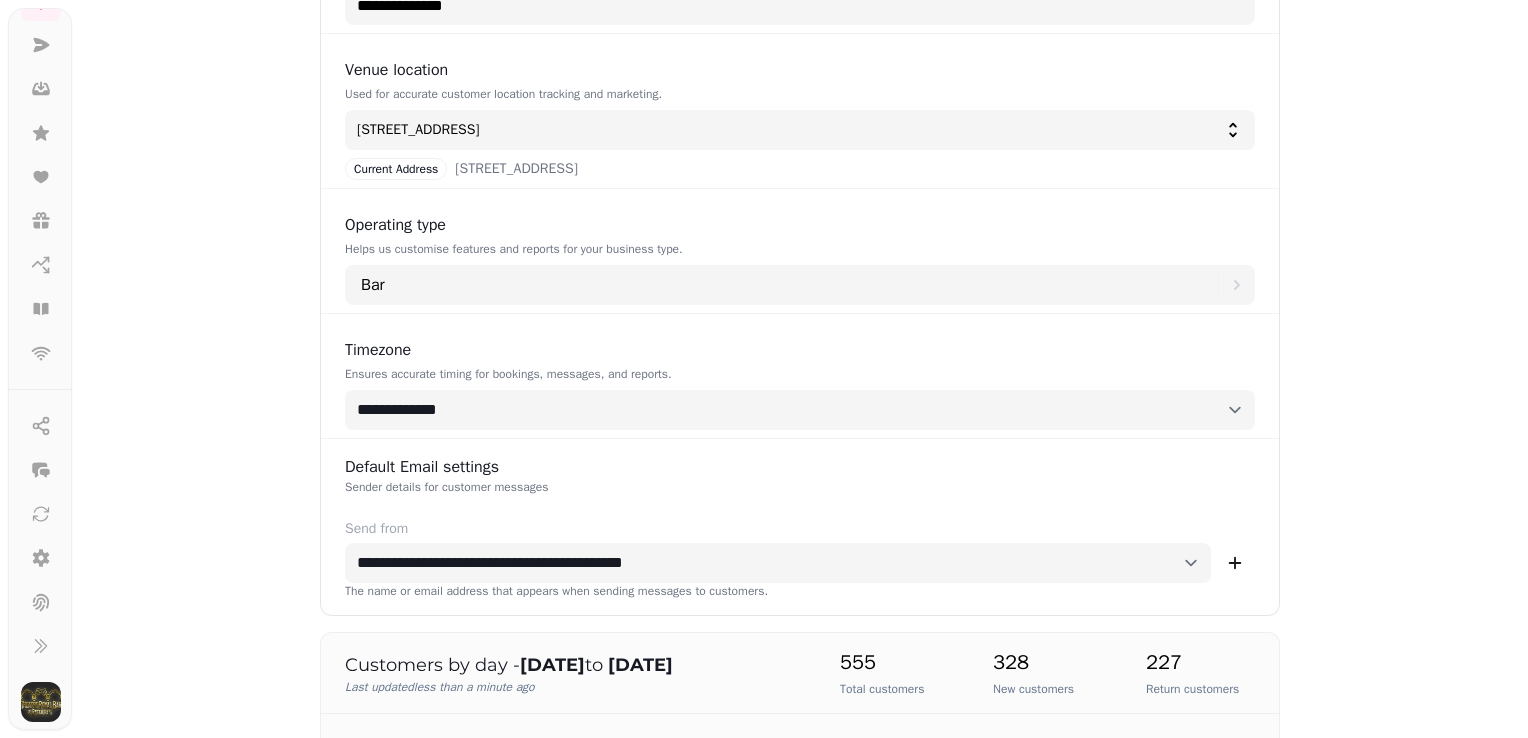 click at bounding box center (764, 250) 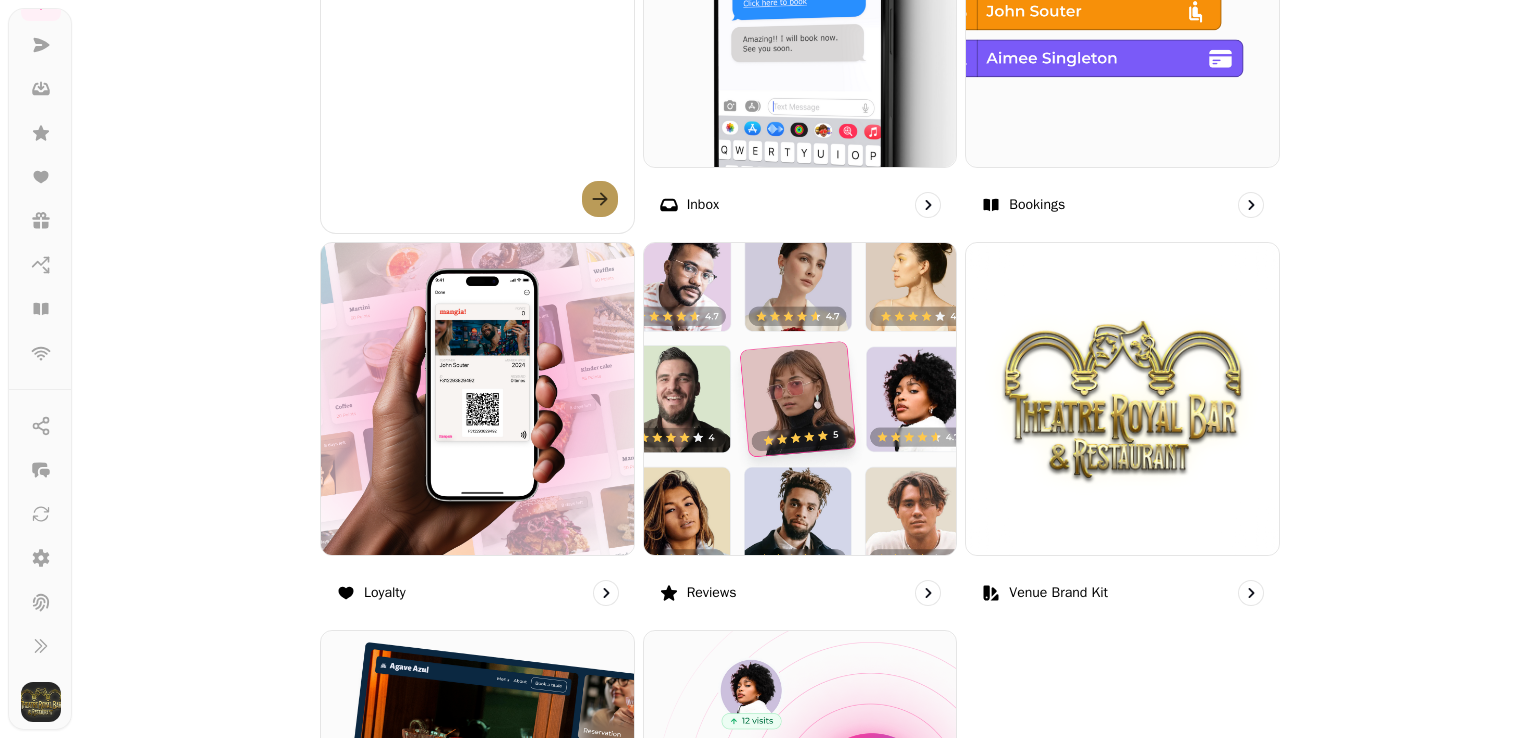 scroll, scrollTop: 1560, scrollLeft: 0, axis: vertical 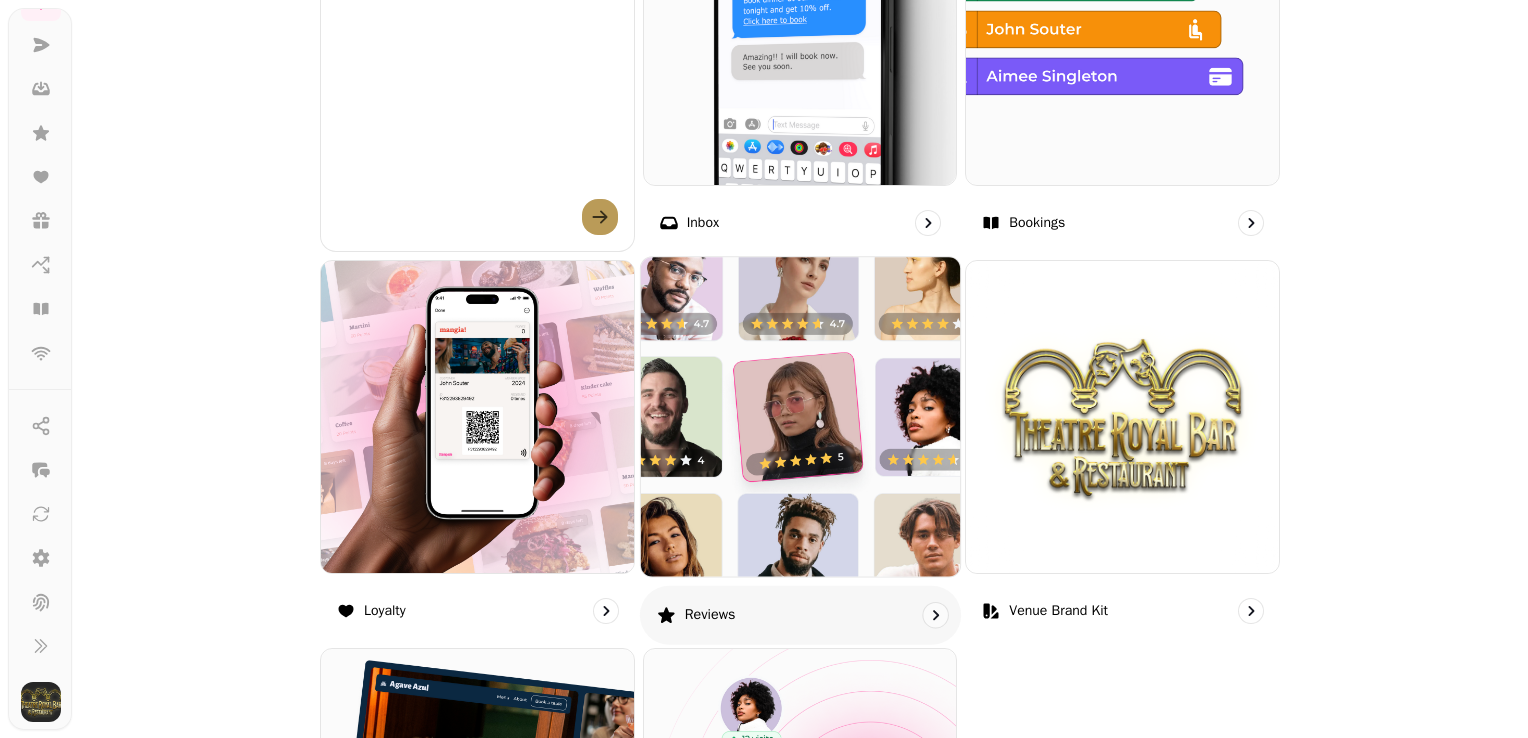 click 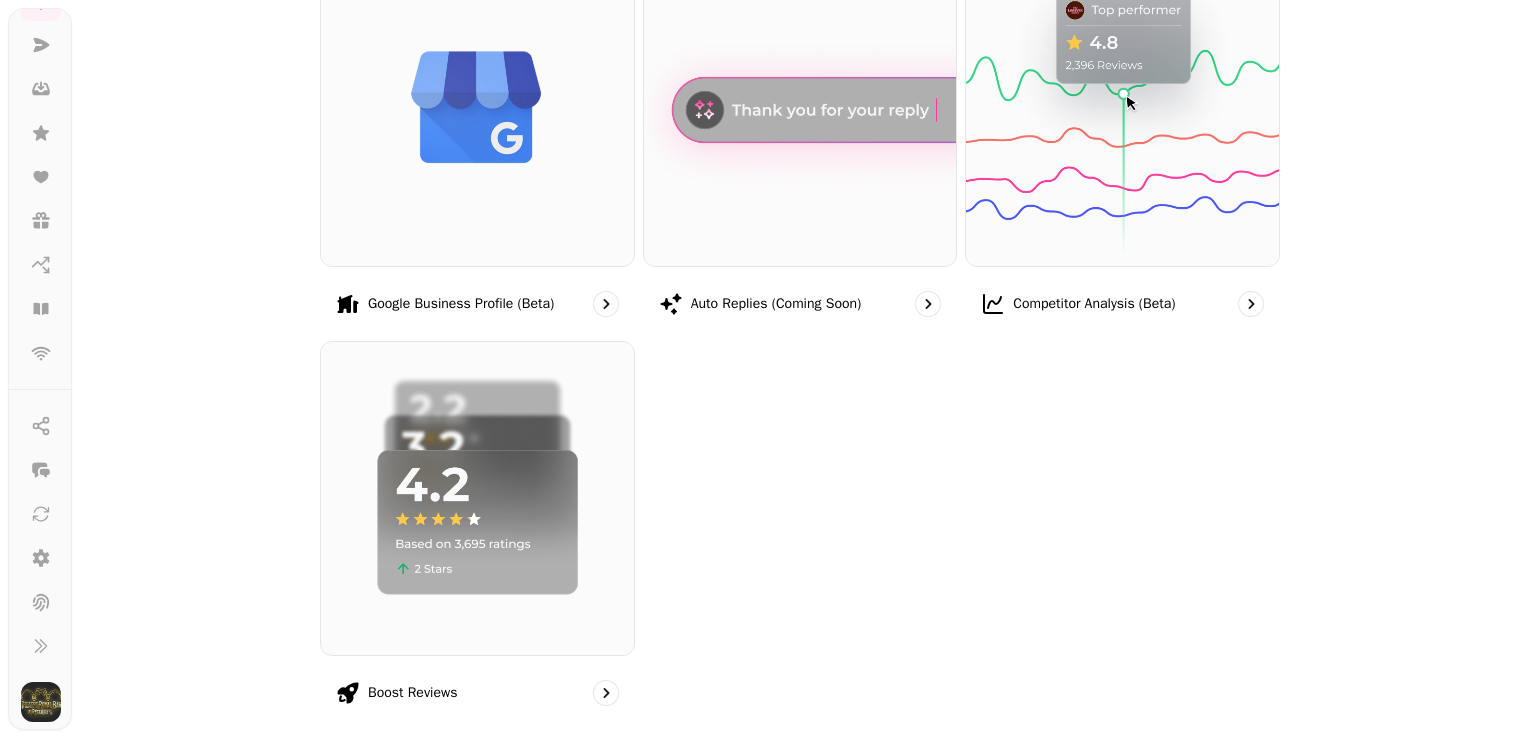 scroll, scrollTop: 585, scrollLeft: 0, axis: vertical 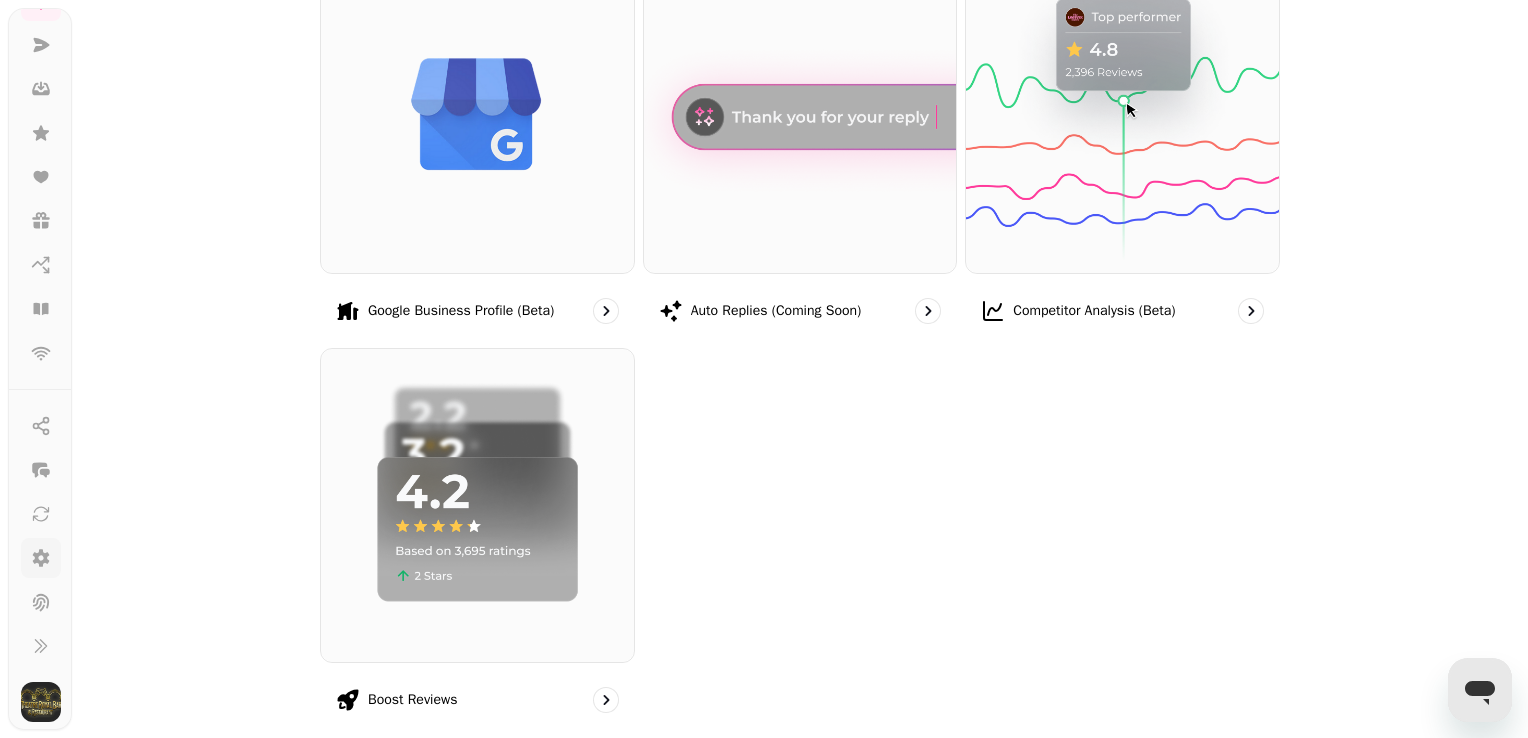 click 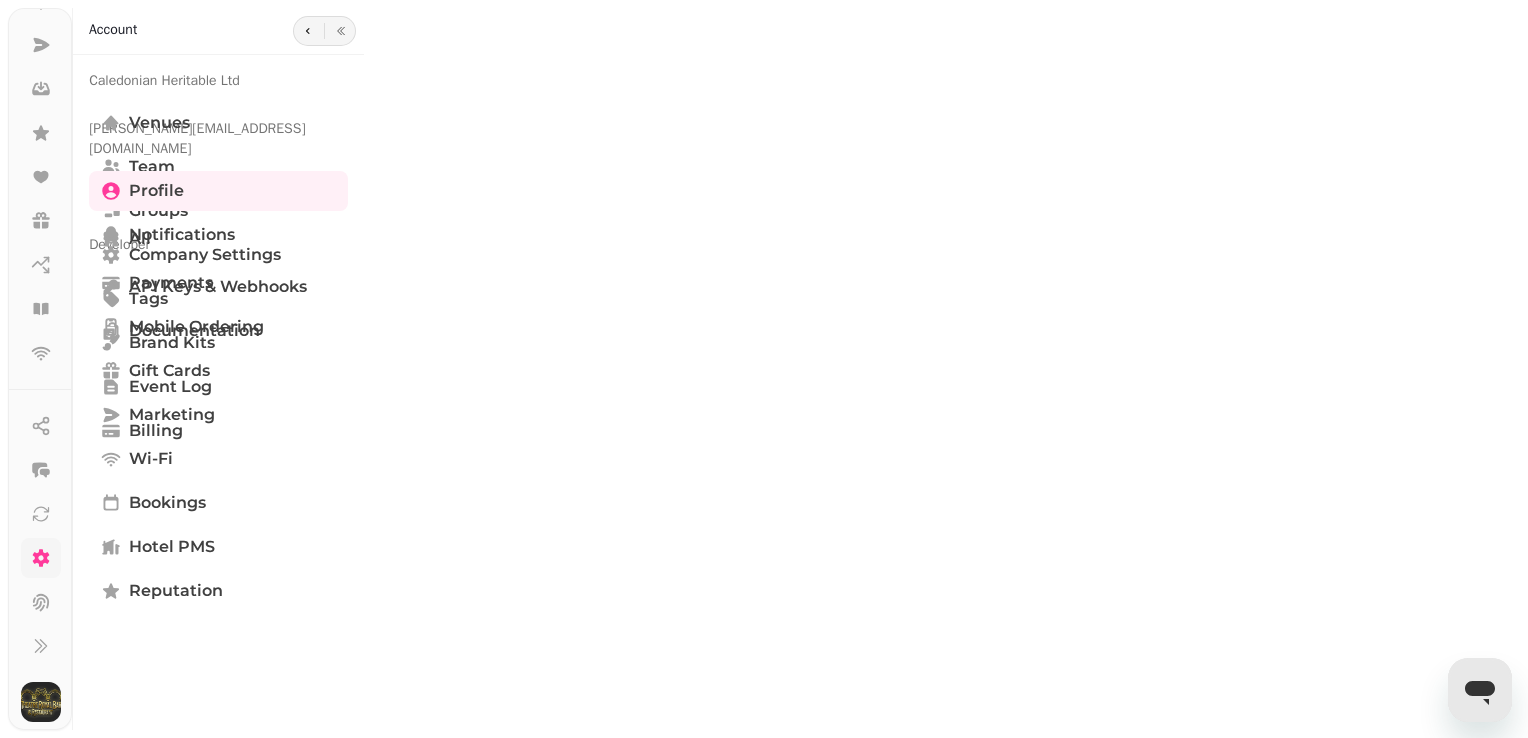 scroll, scrollTop: 0, scrollLeft: 0, axis: both 